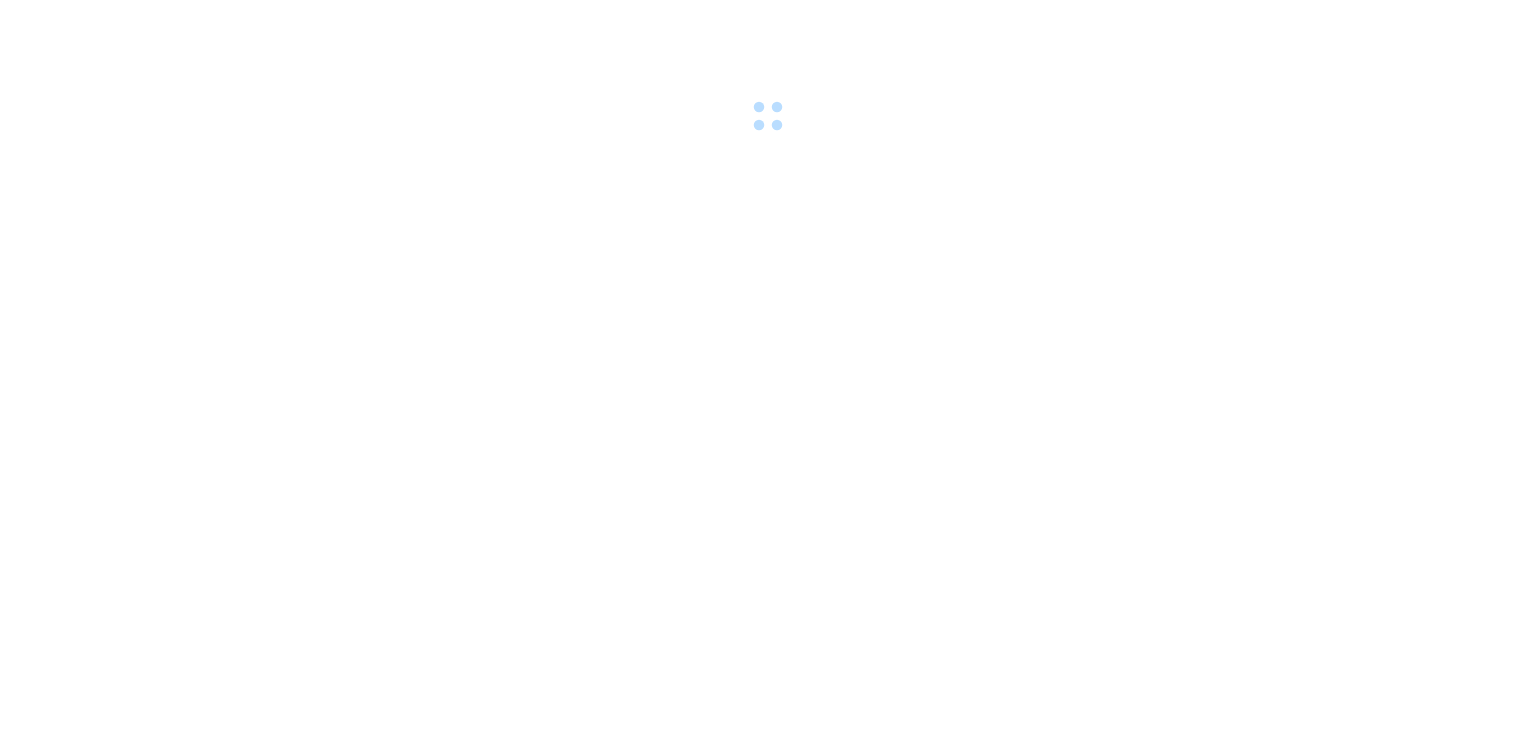 scroll, scrollTop: 0, scrollLeft: 0, axis: both 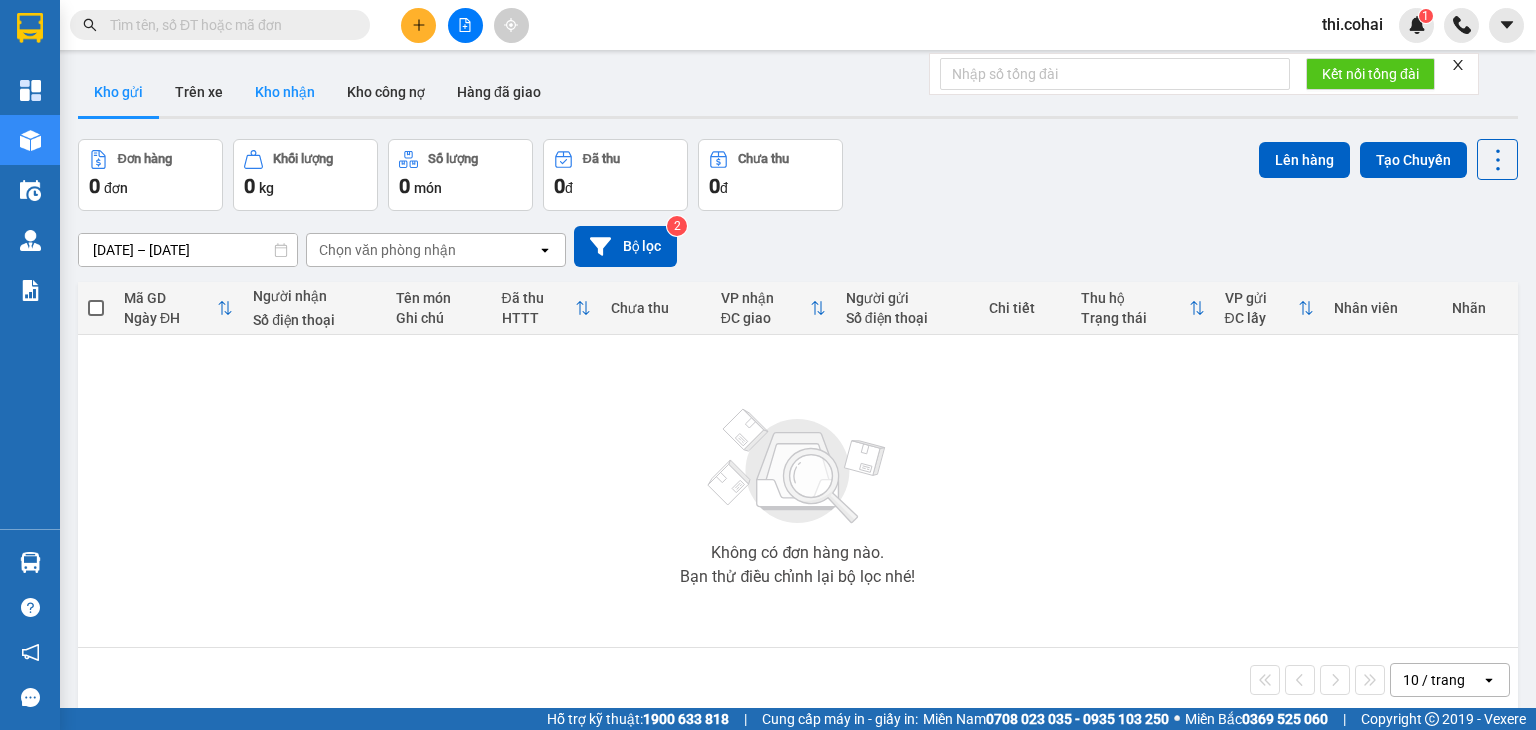 drag, startPoint x: 299, startPoint y: 93, endPoint x: 566, endPoint y: 81, distance: 267.26953 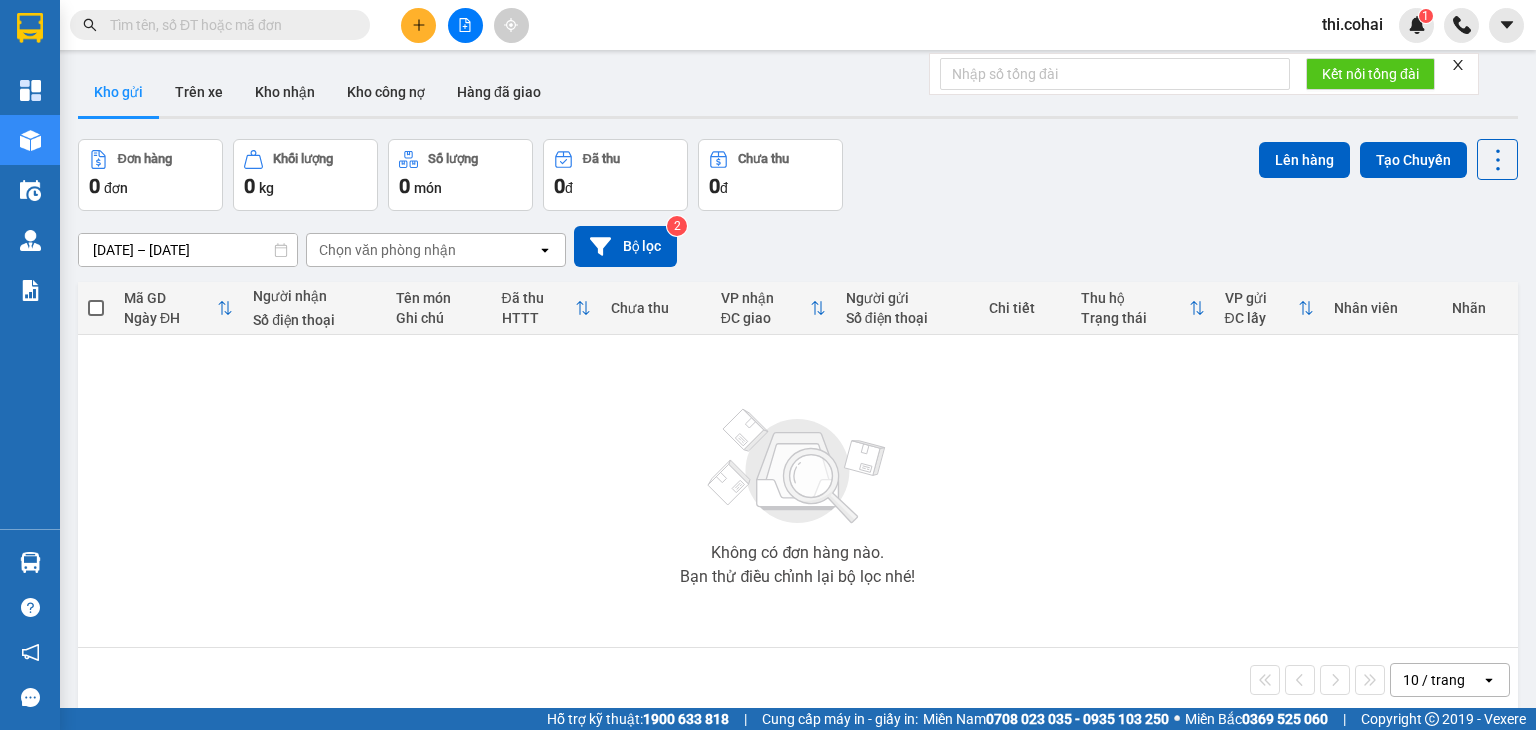 click on "Kho nhận" at bounding box center [285, 92] 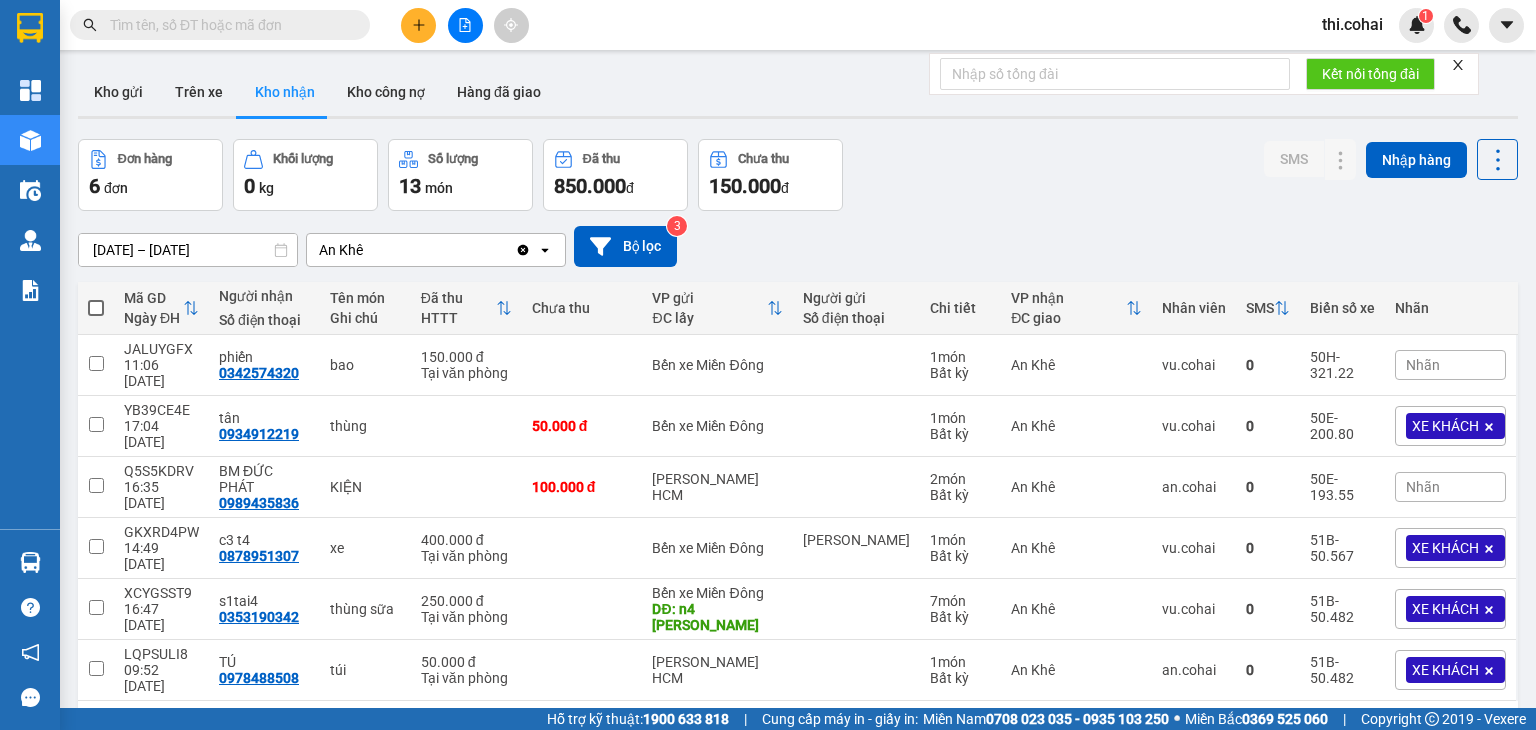 click 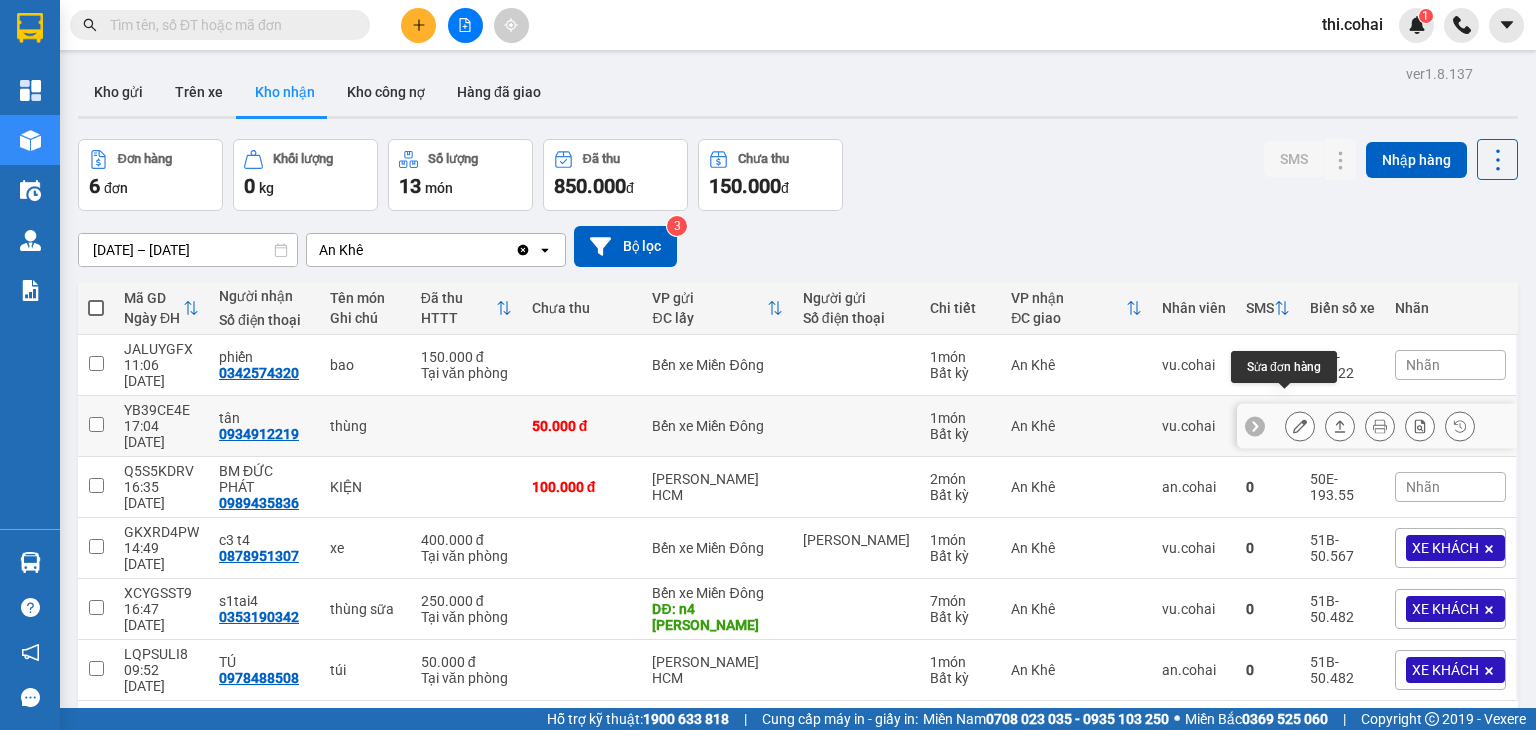 click 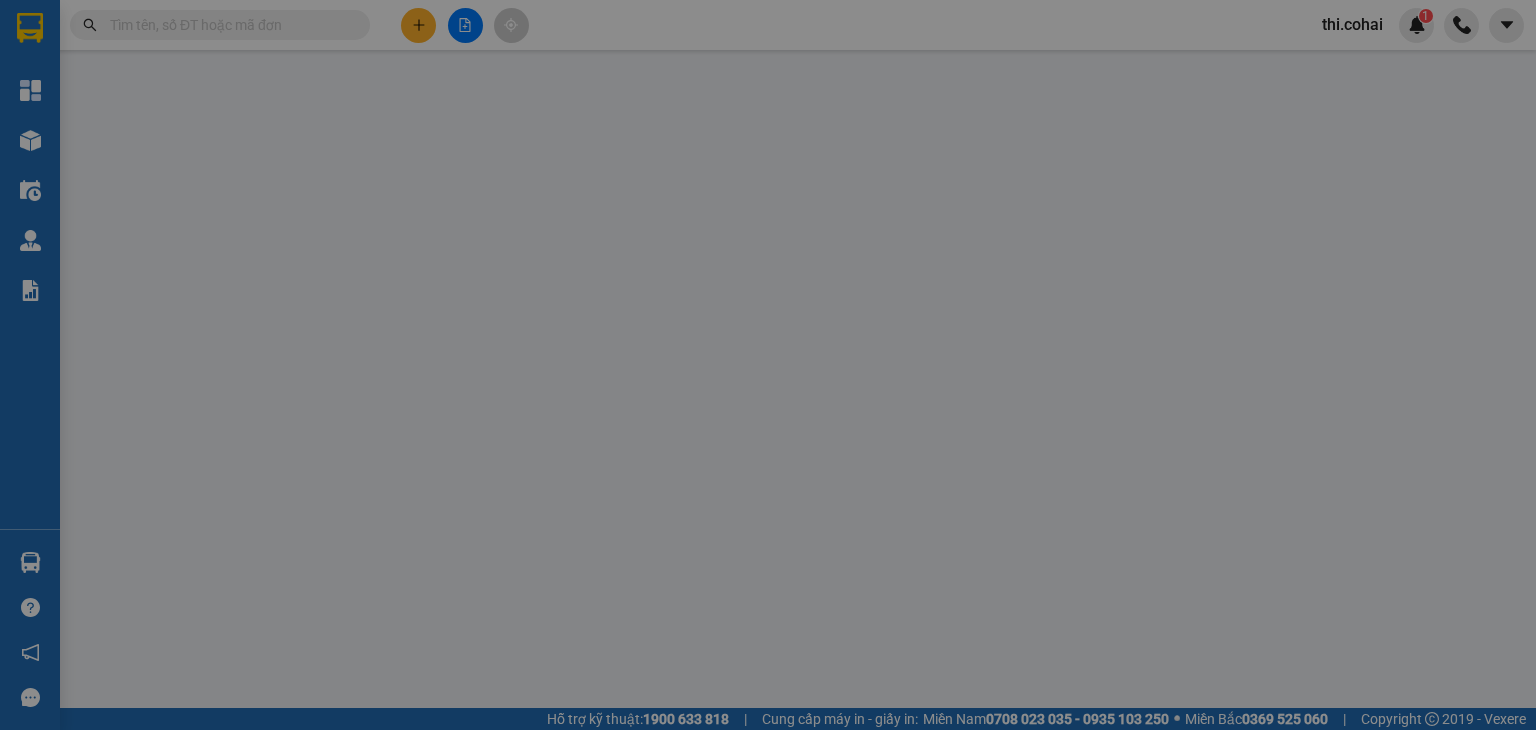 type on "0934912219" 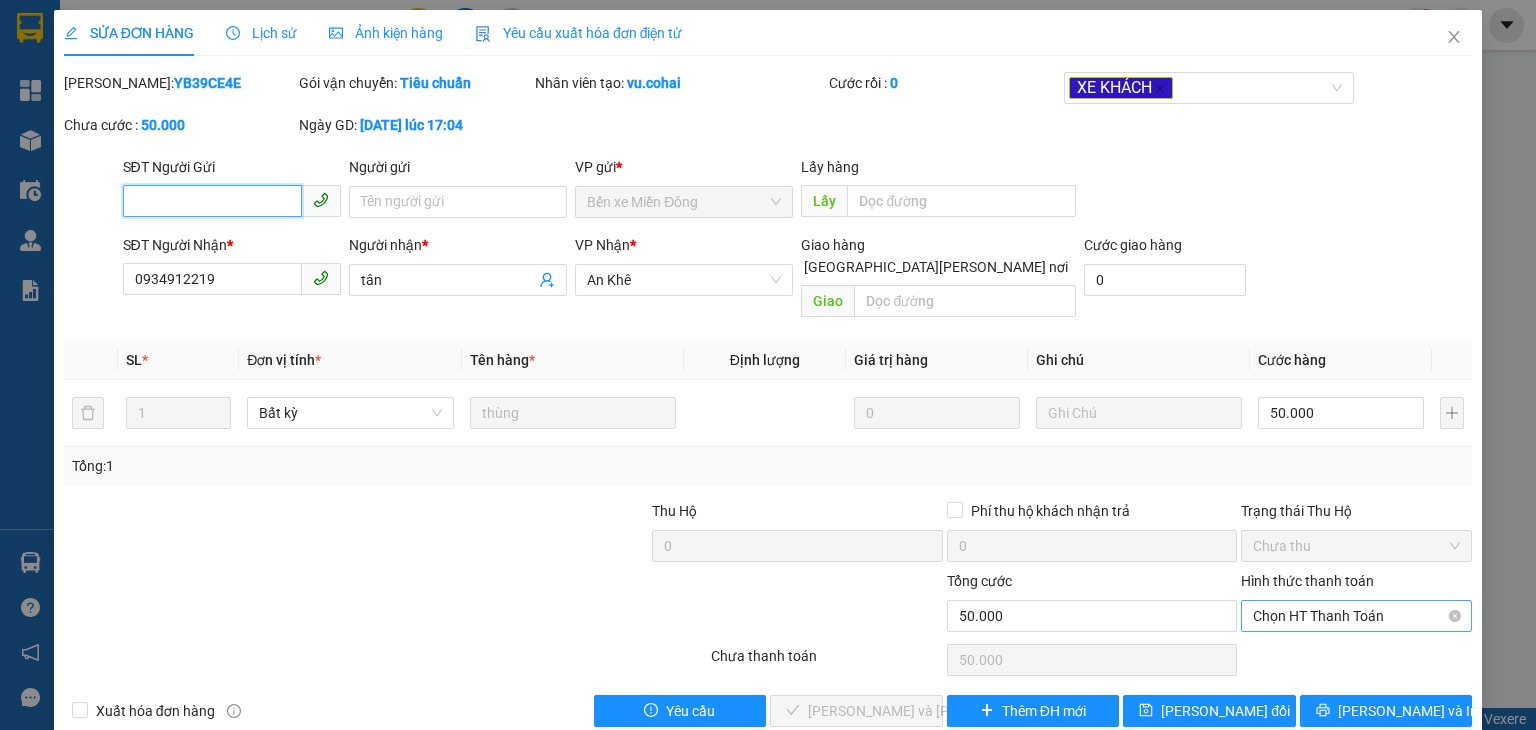 click on "Chọn HT Thanh Toán" at bounding box center [1356, 616] 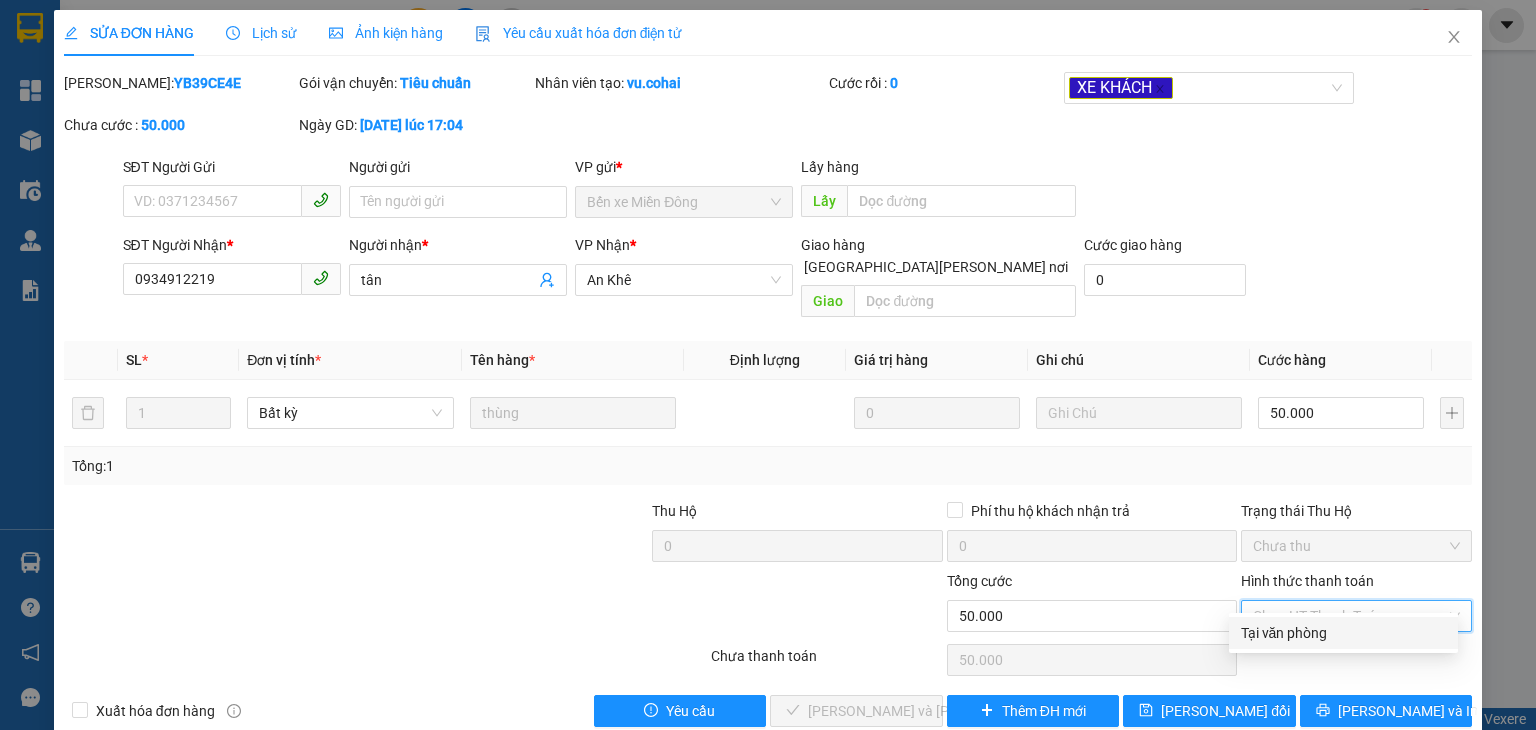 click on "Tại văn phòng" at bounding box center [1343, 633] 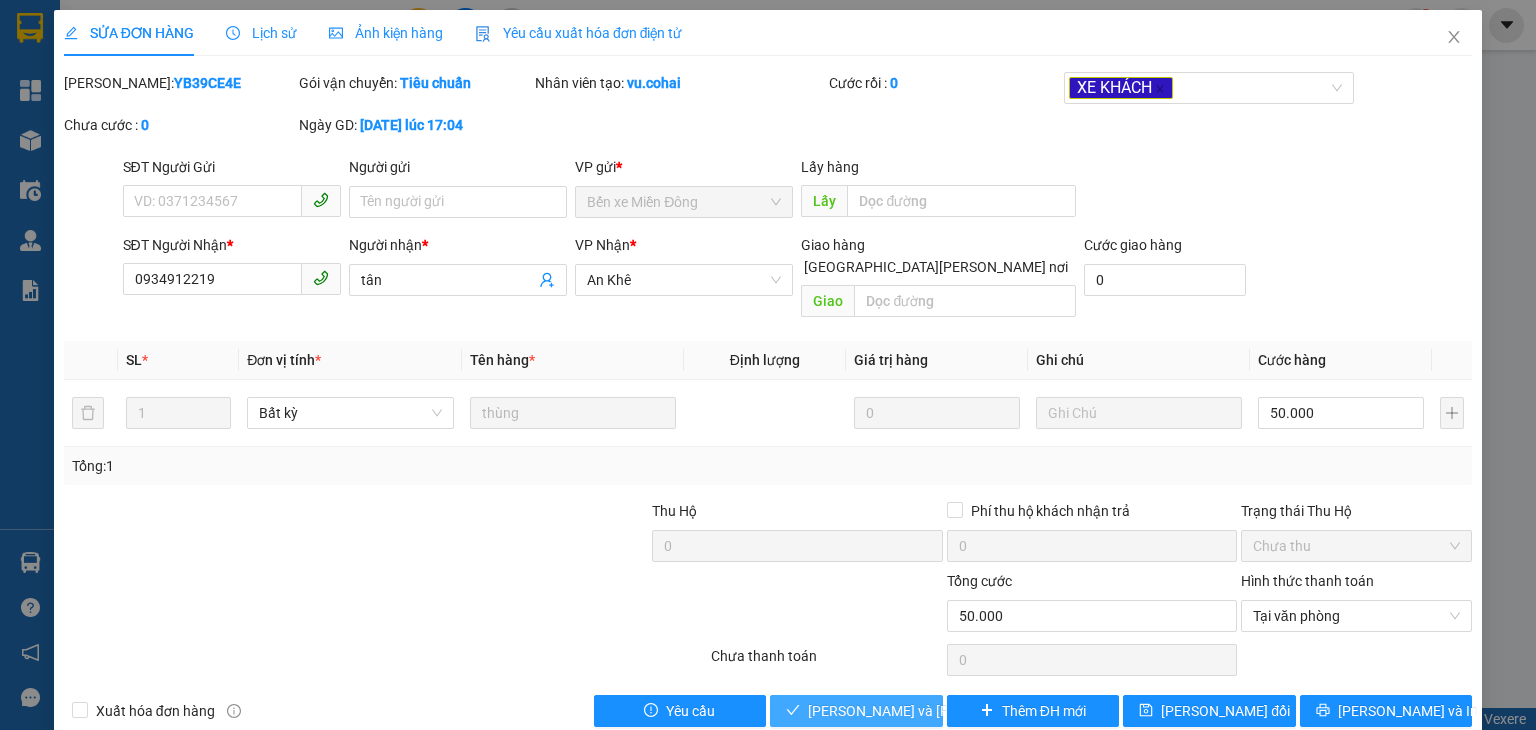 click on "[PERSON_NAME] và [PERSON_NAME] hàng" at bounding box center [943, 711] 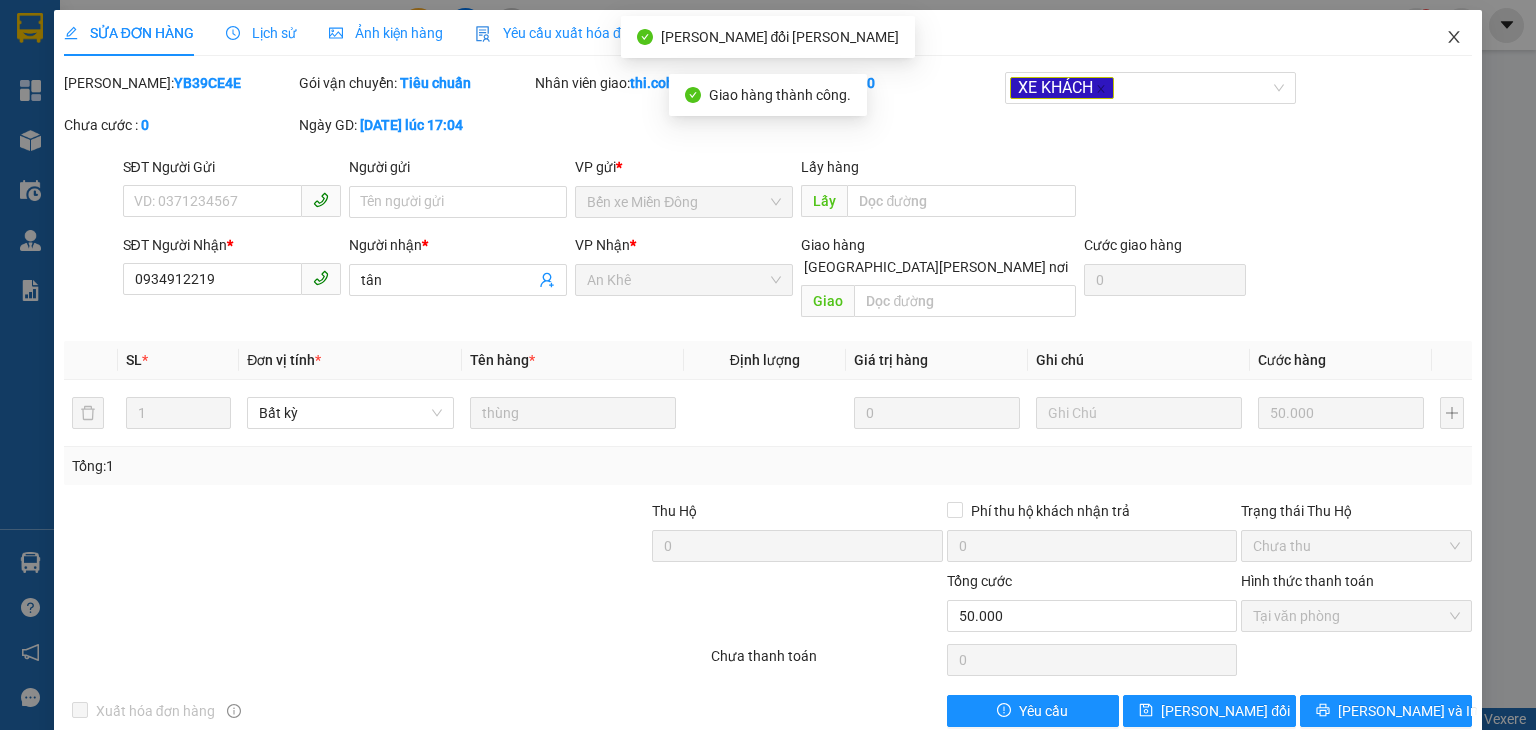 click 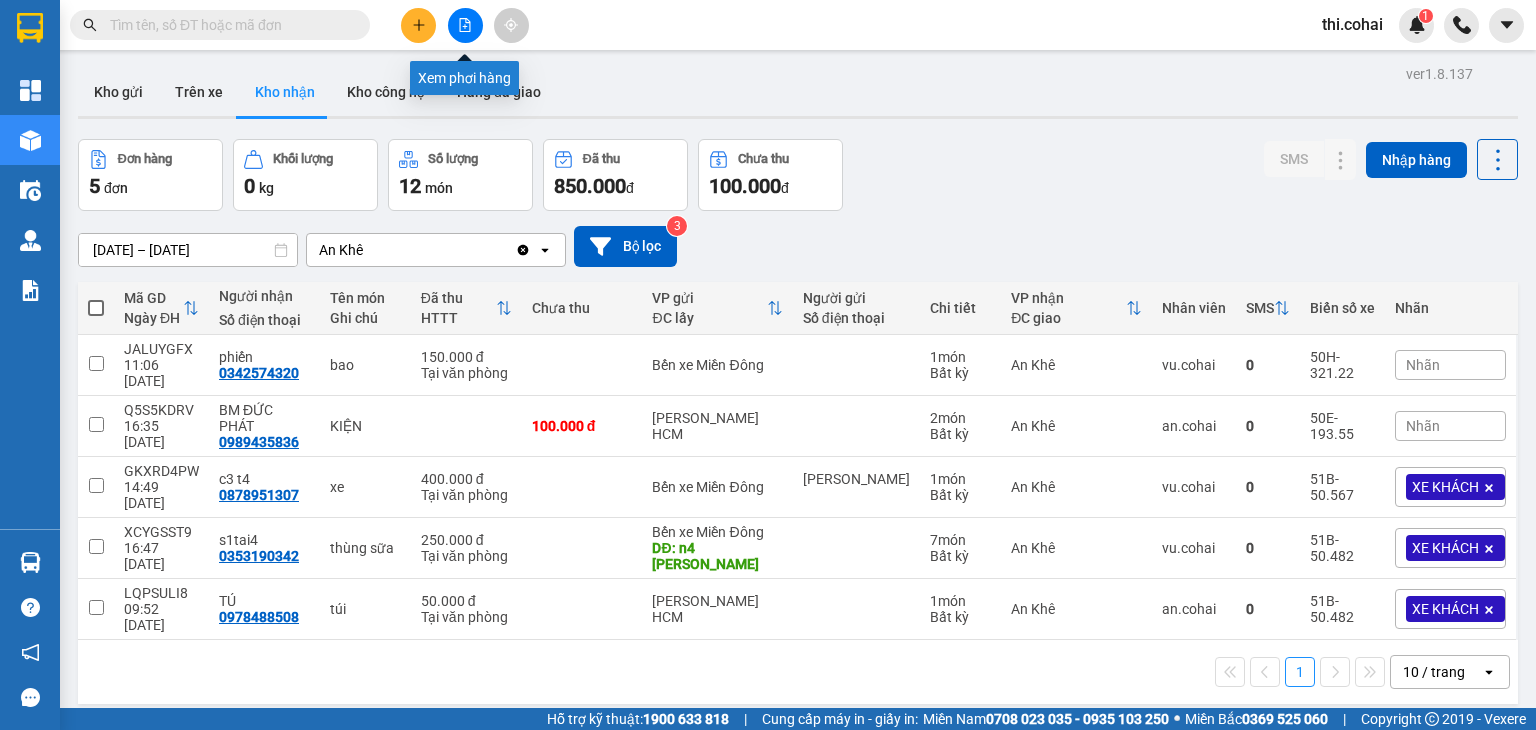 click at bounding box center [465, 25] 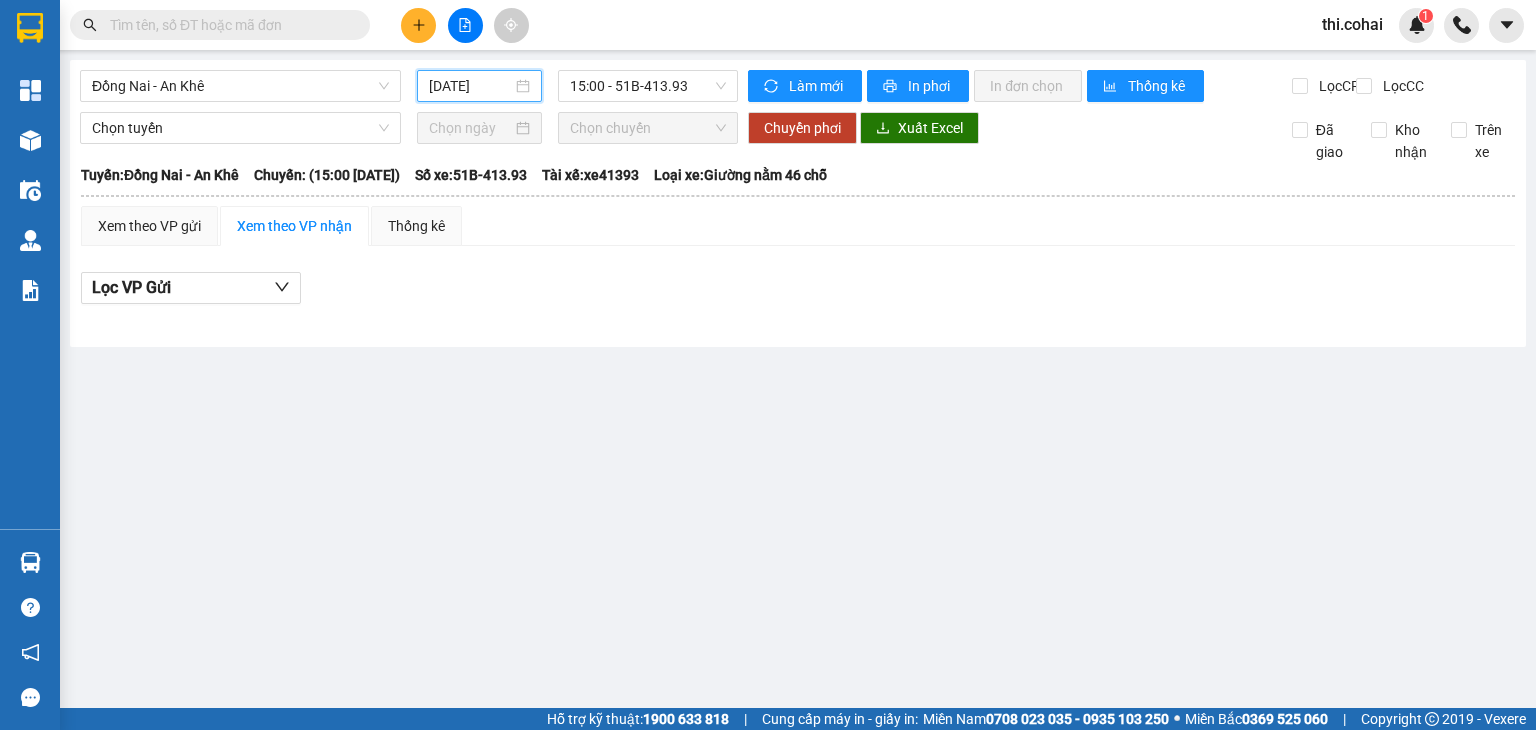 click on "[DATE]" at bounding box center (470, 86) 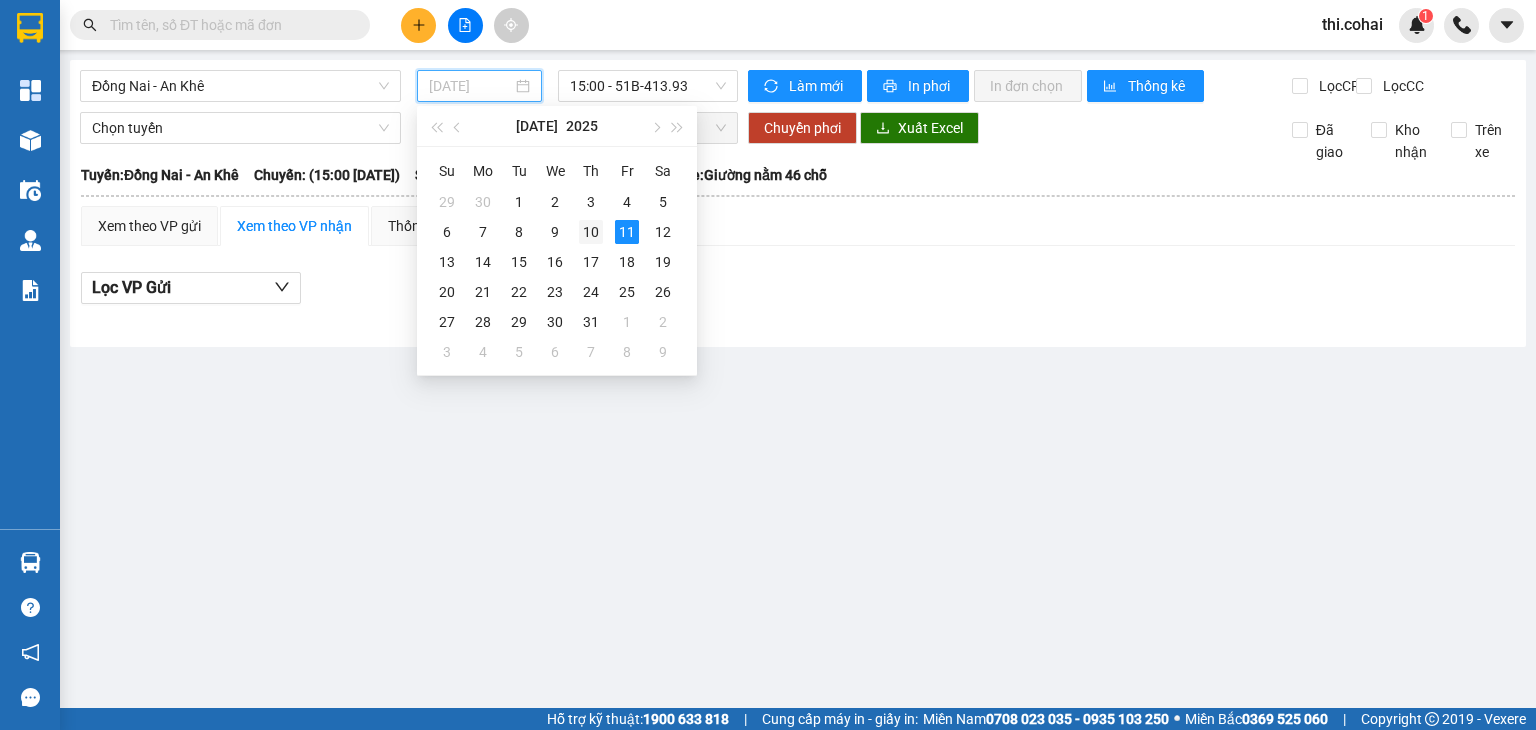 click on "10" at bounding box center (591, 232) 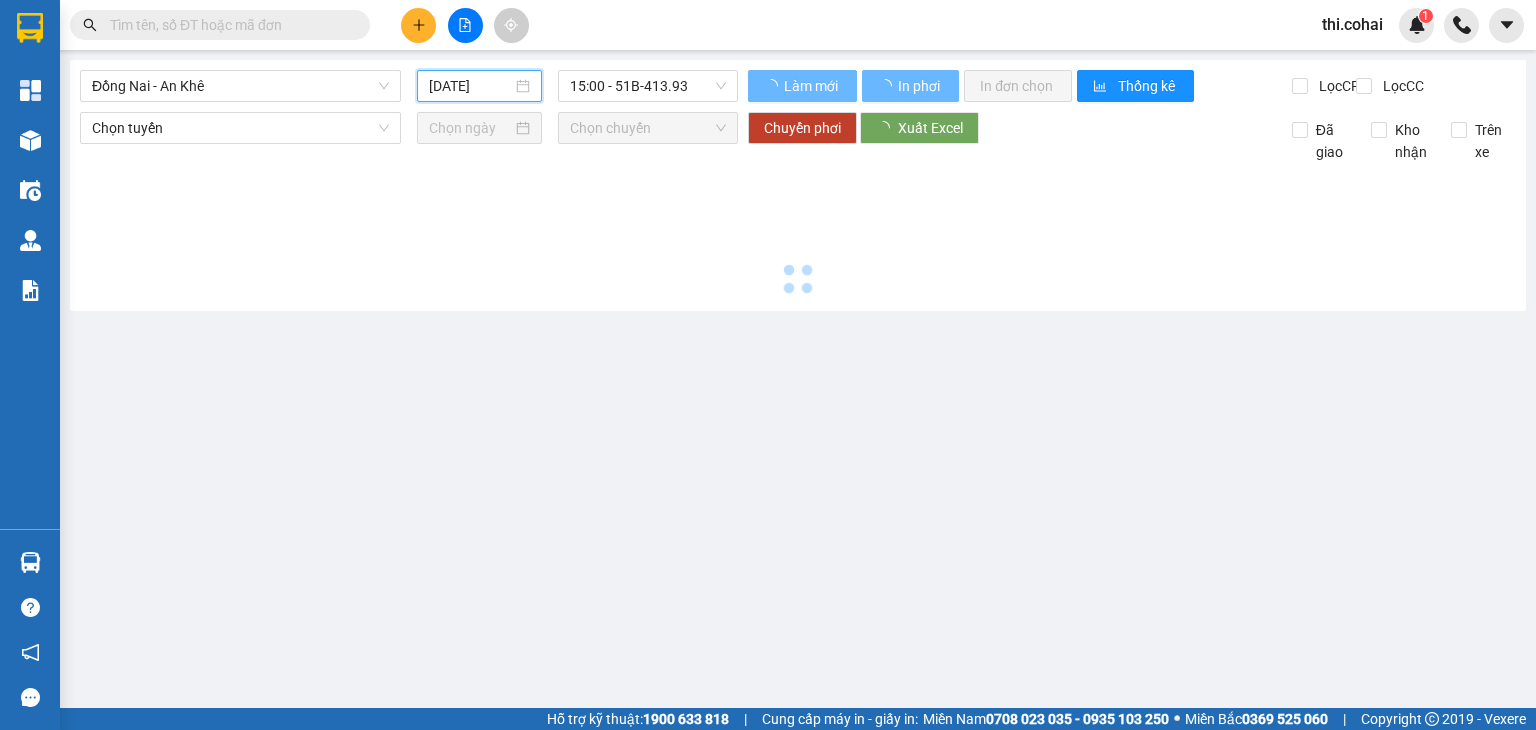 type on "[DATE]" 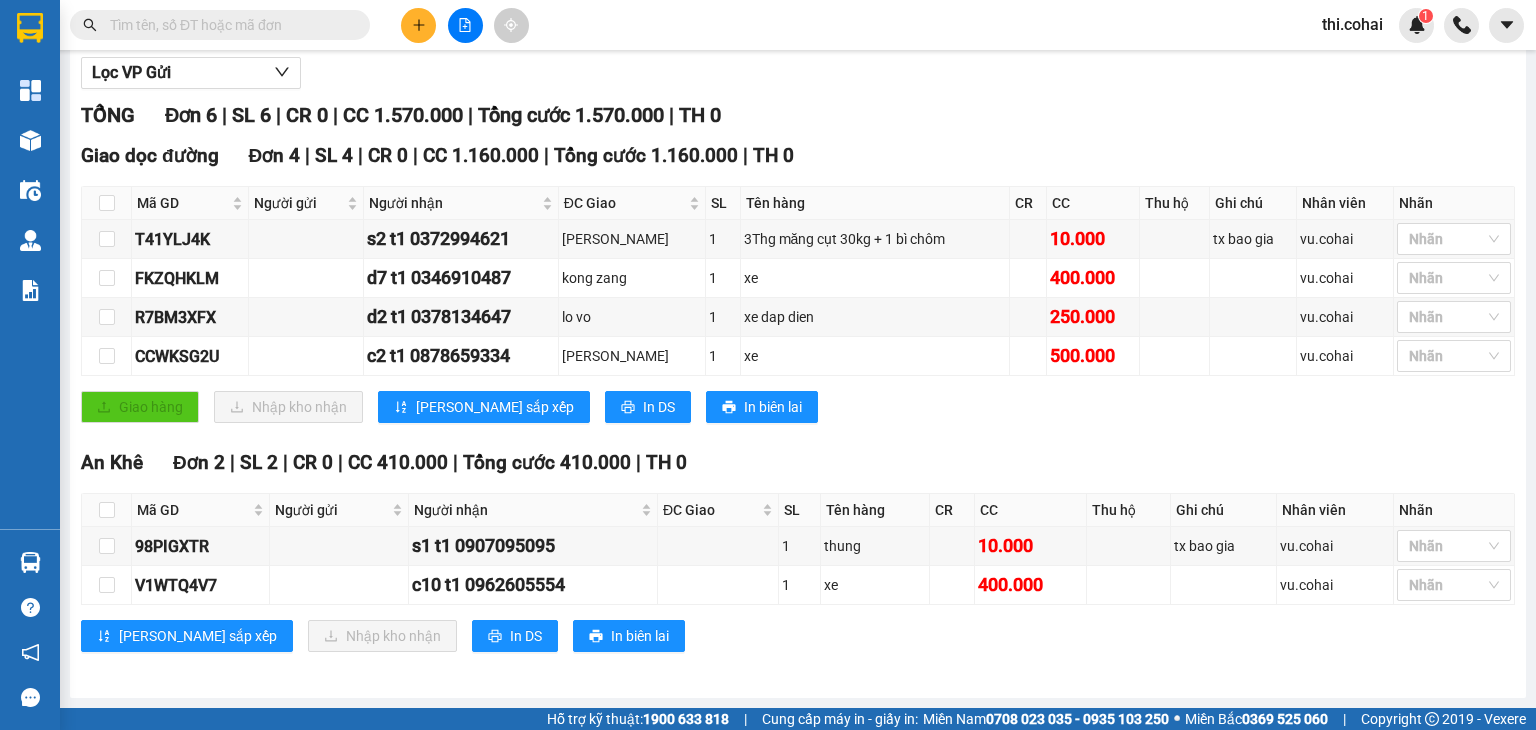 scroll, scrollTop: 227, scrollLeft: 0, axis: vertical 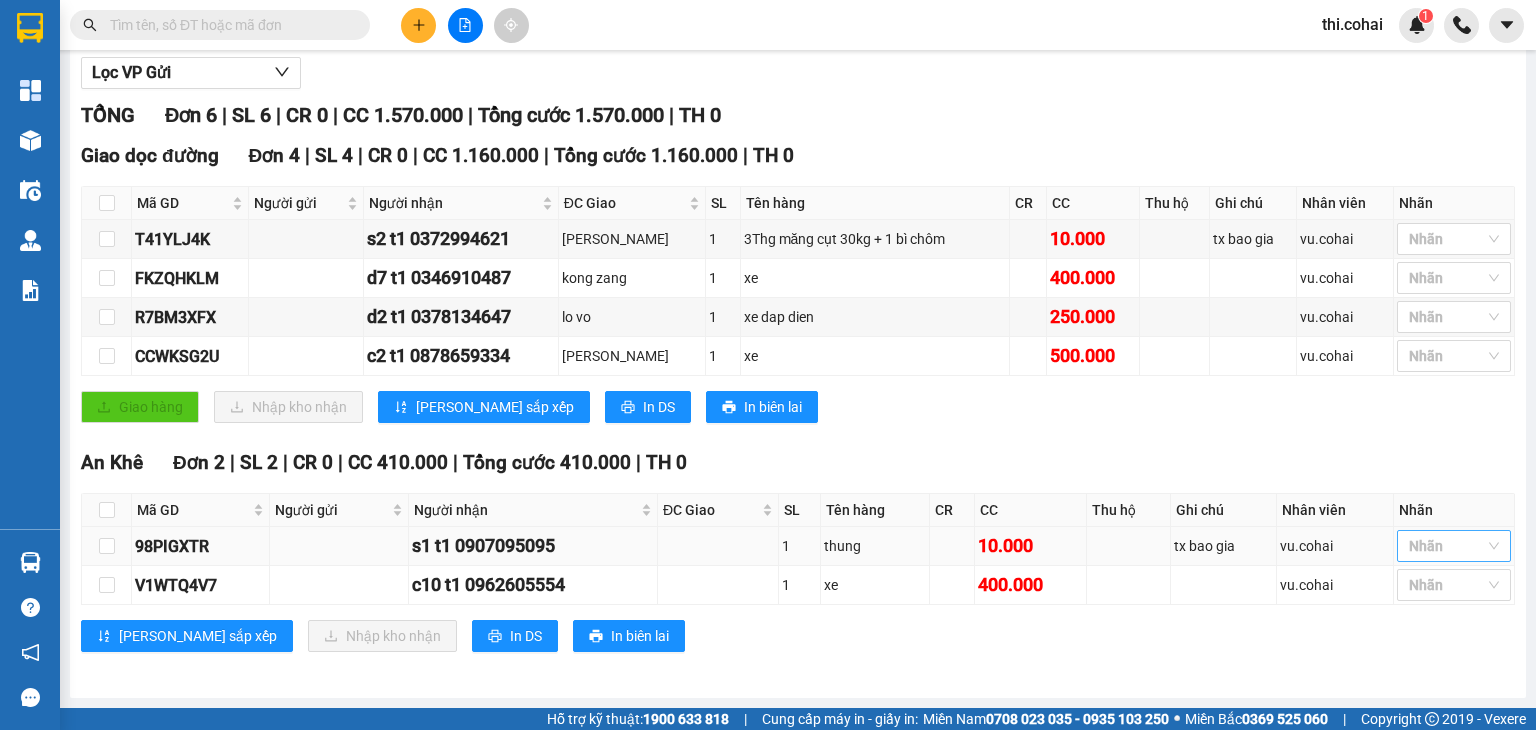 click at bounding box center (1444, 546) 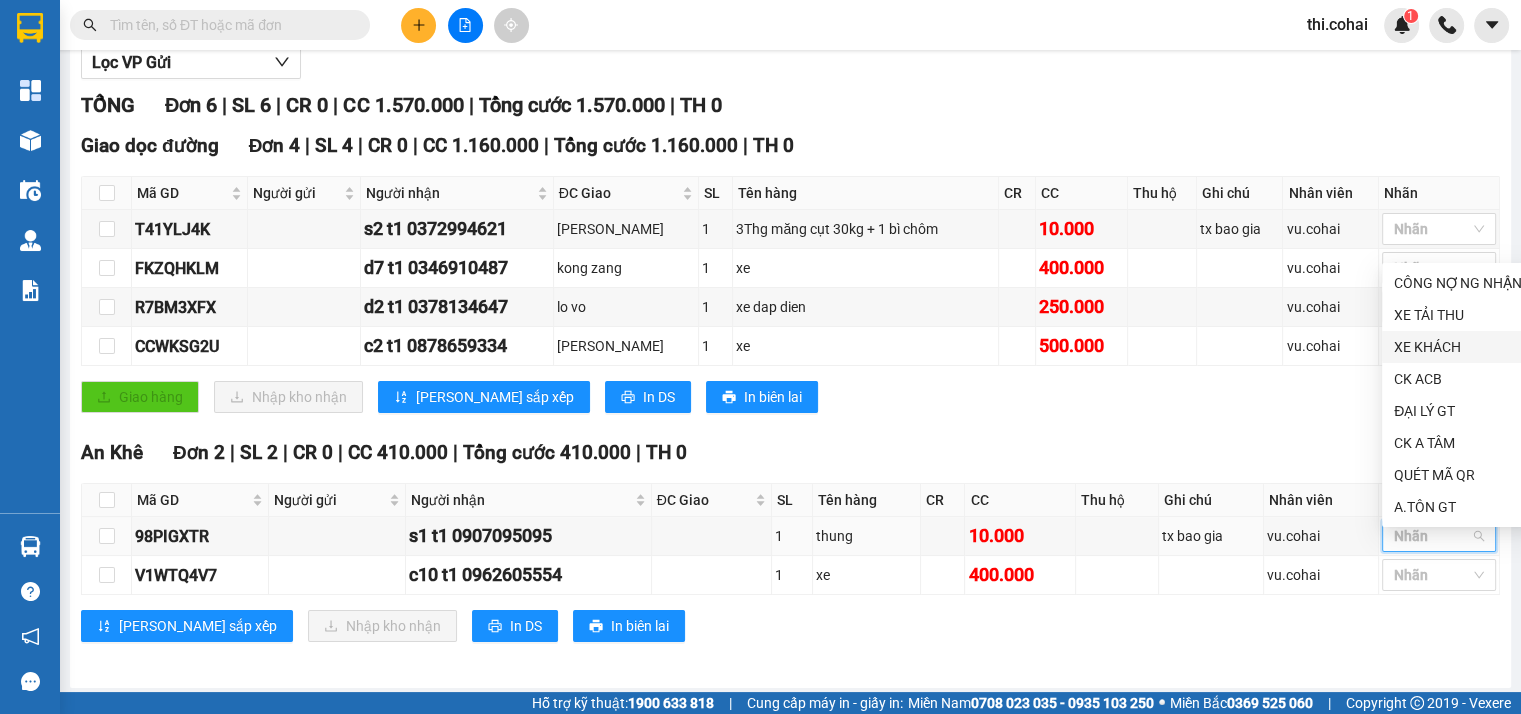 click on "XE KHÁCH" at bounding box center (1458, 347) 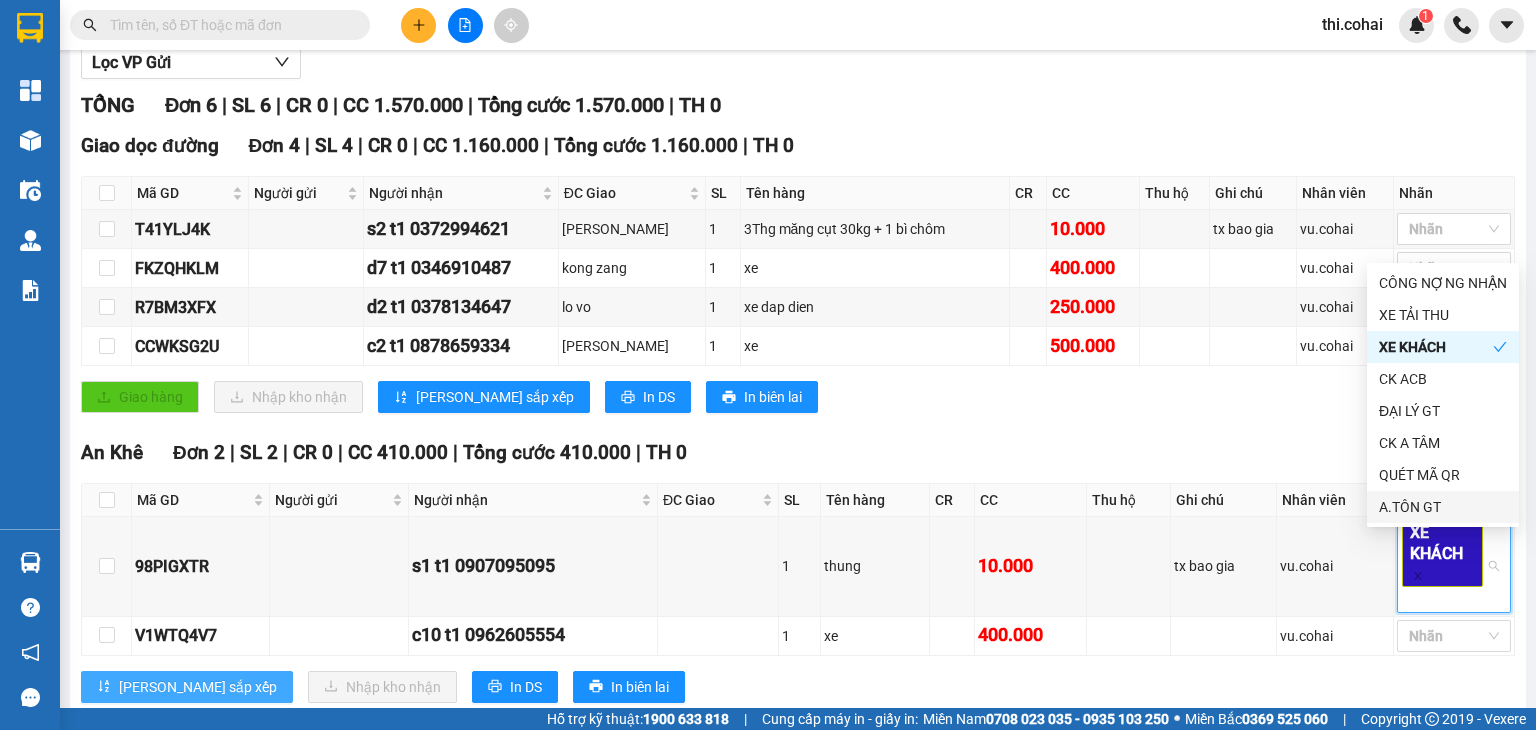 click on "[PERSON_NAME] sắp xếp" at bounding box center (198, 687) 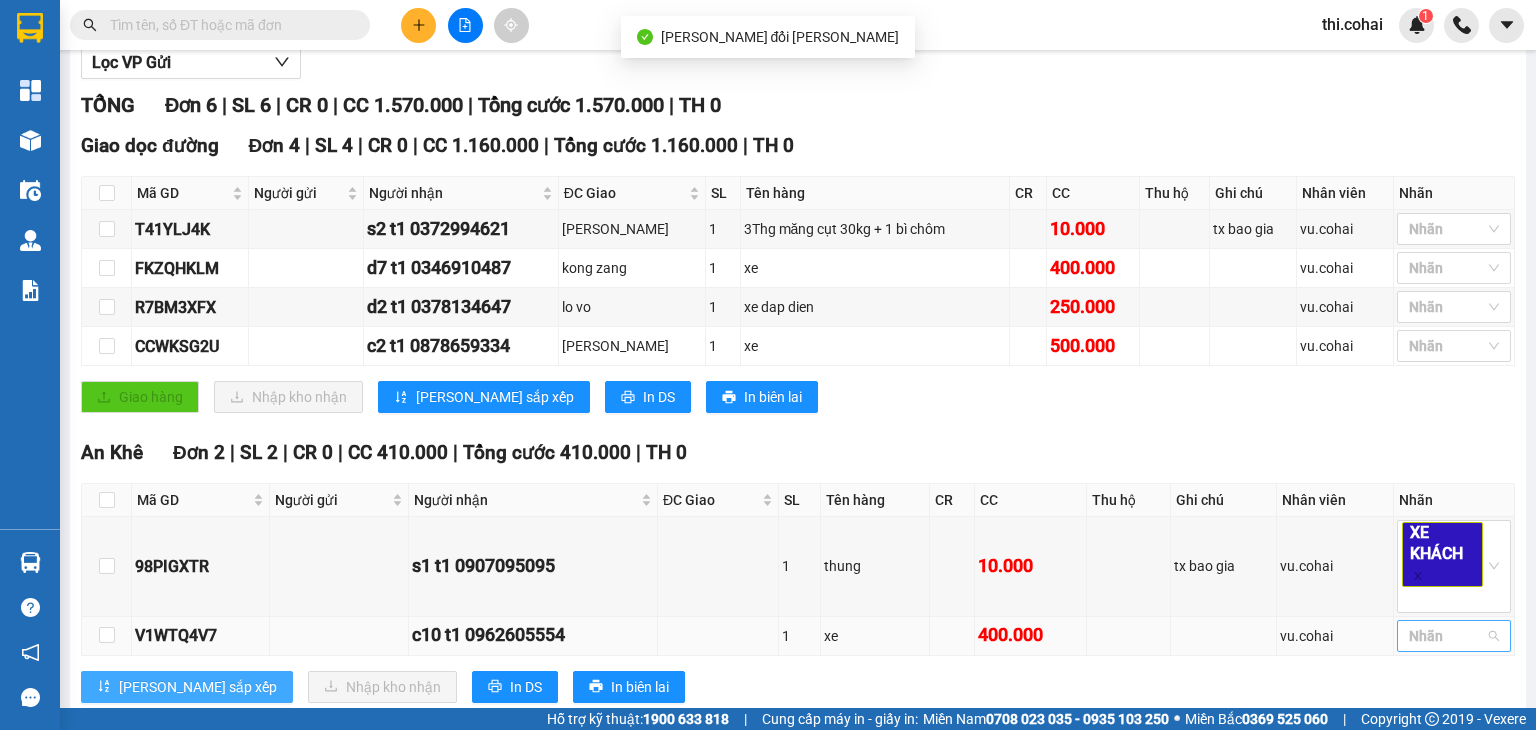 click at bounding box center (1444, 636) 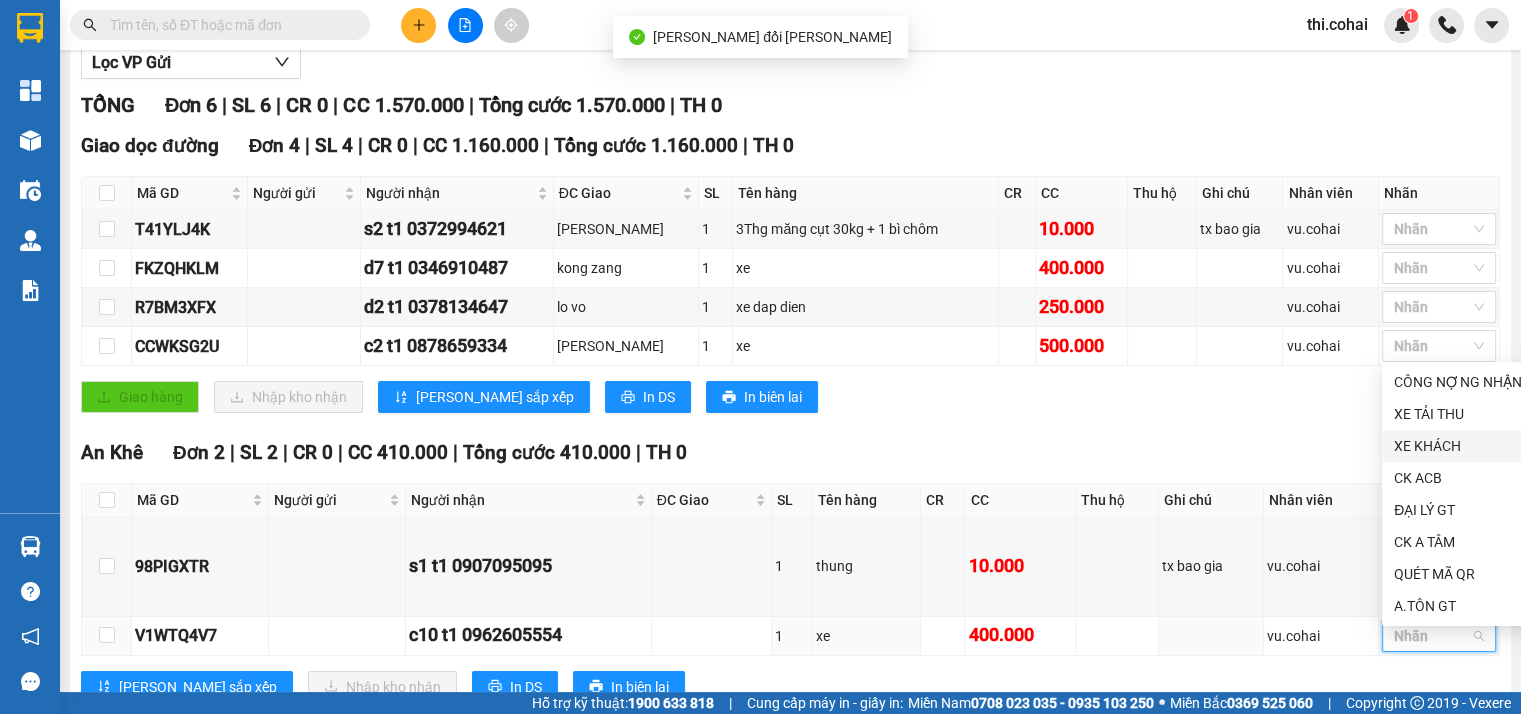 click on "XE KHÁCH" at bounding box center [1458, 446] 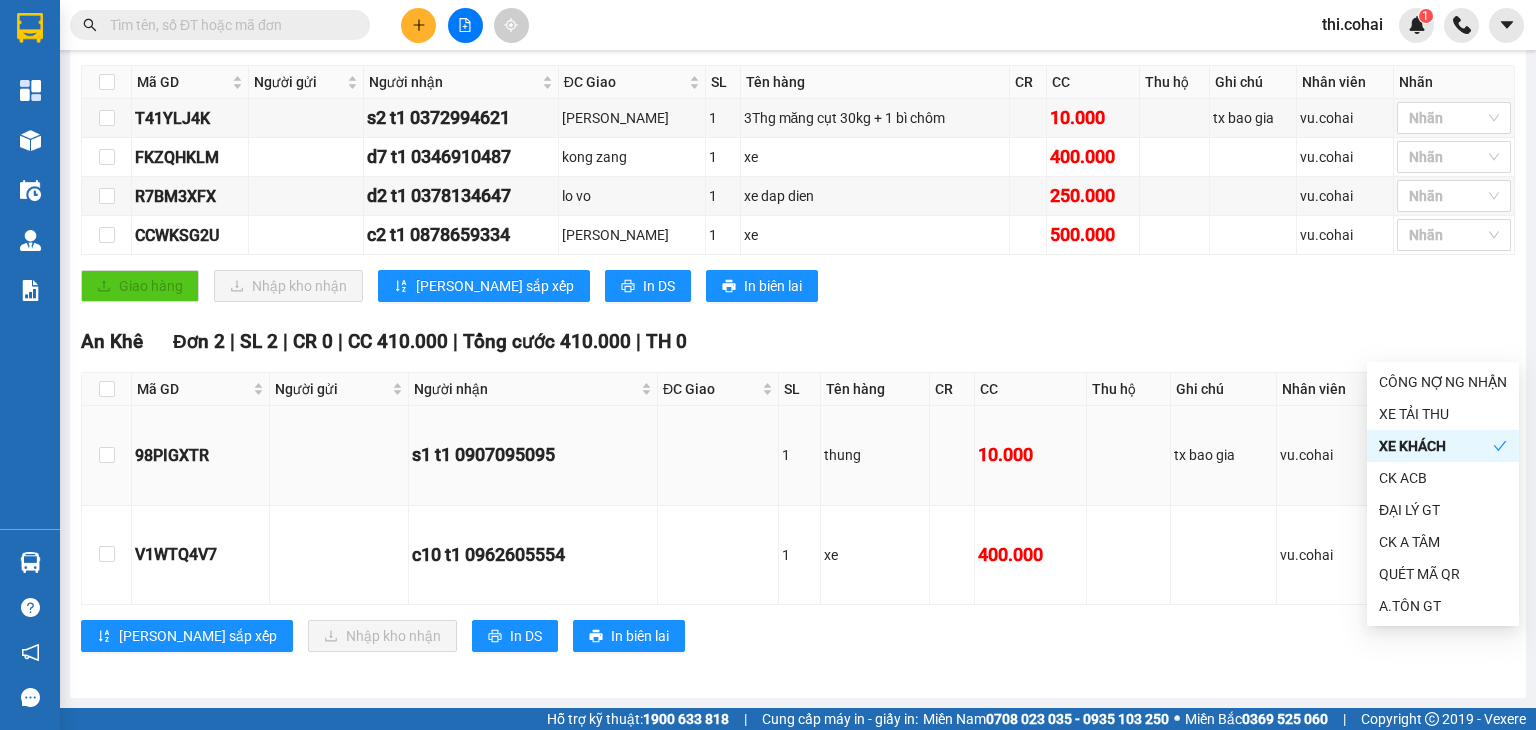 scroll, scrollTop: 348, scrollLeft: 0, axis: vertical 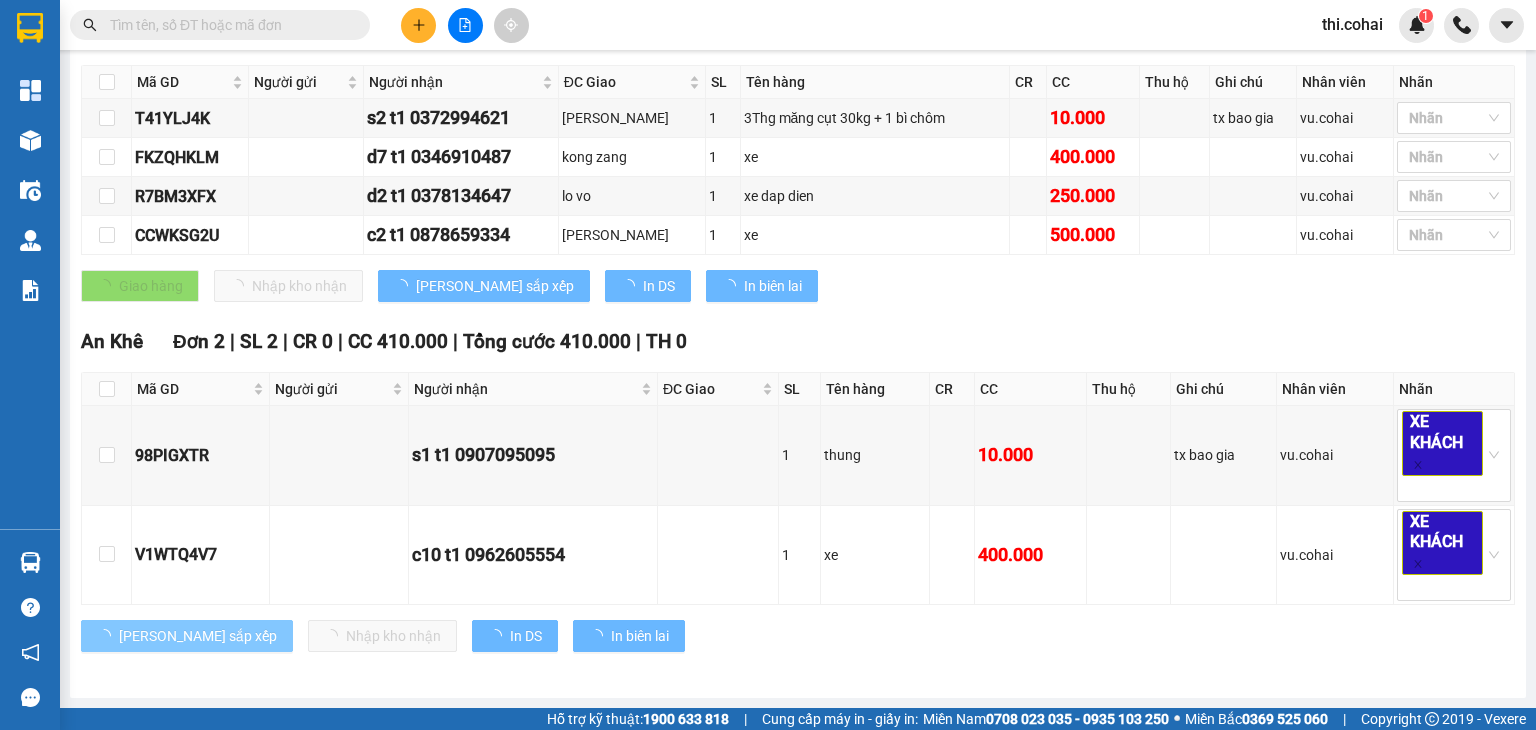 click on "[PERSON_NAME] sắp xếp" at bounding box center [198, 636] 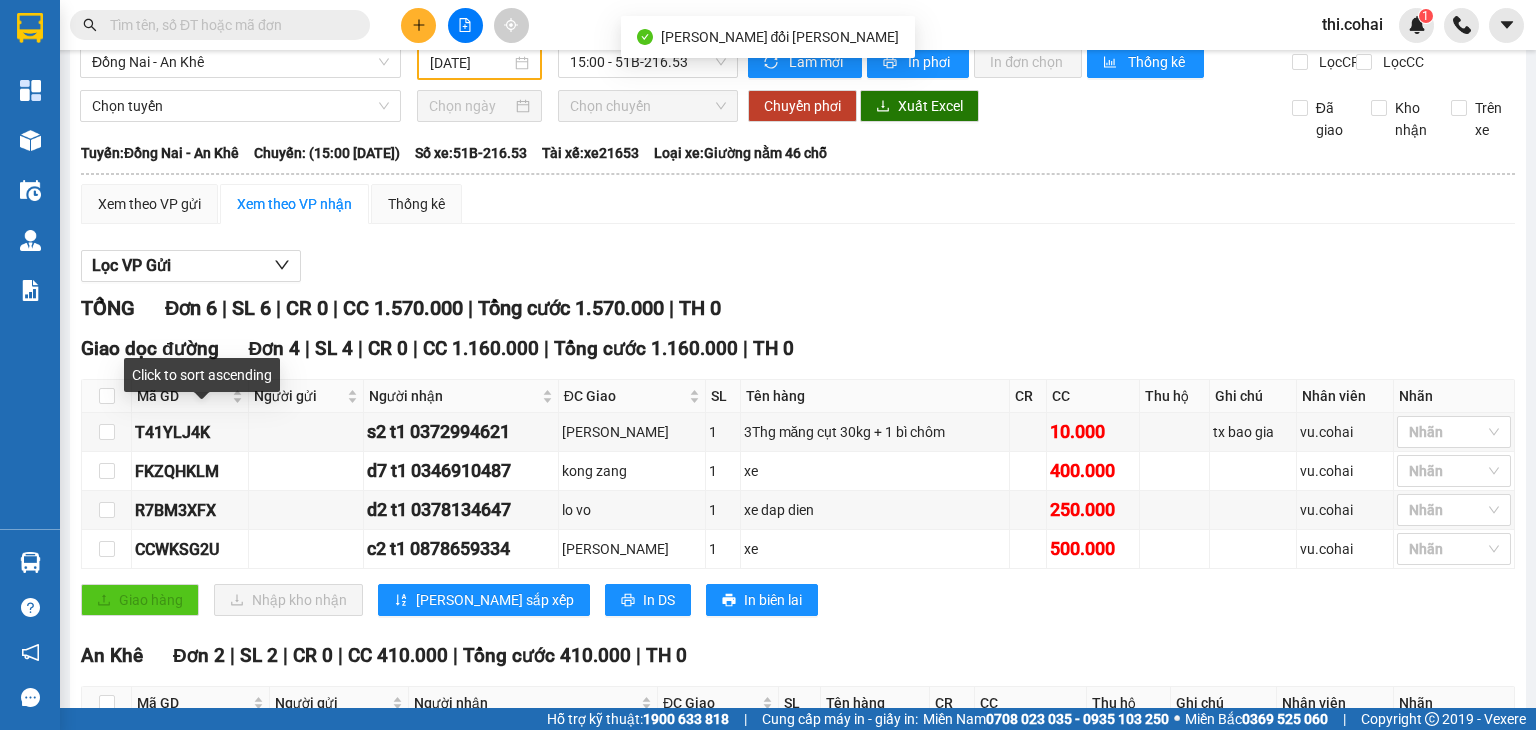 scroll, scrollTop: 0, scrollLeft: 0, axis: both 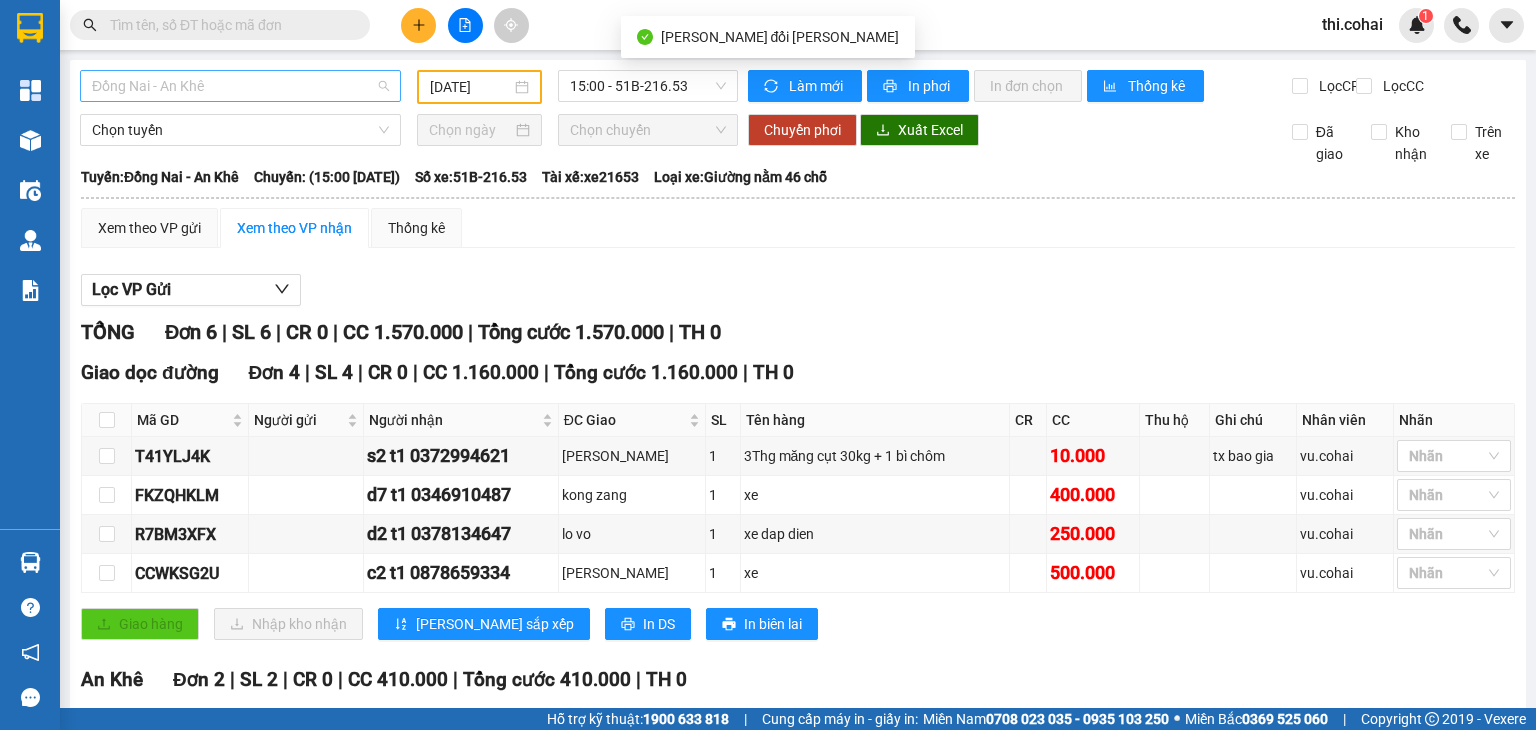 click on "Đồng Nai - An Khê" at bounding box center [240, 86] 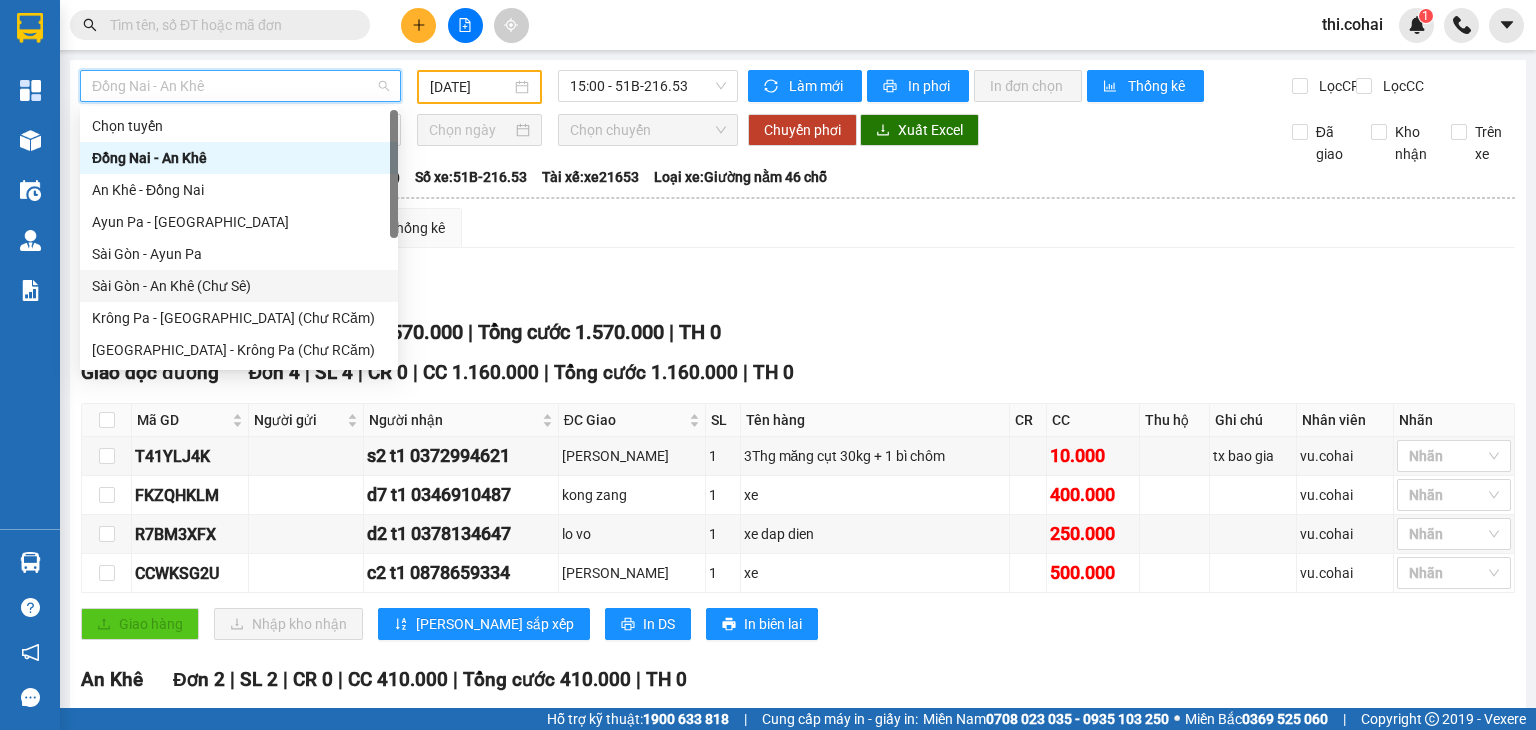 click on "Sài Gòn - An Khê (Chư Sê)" at bounding box center [239, 286] 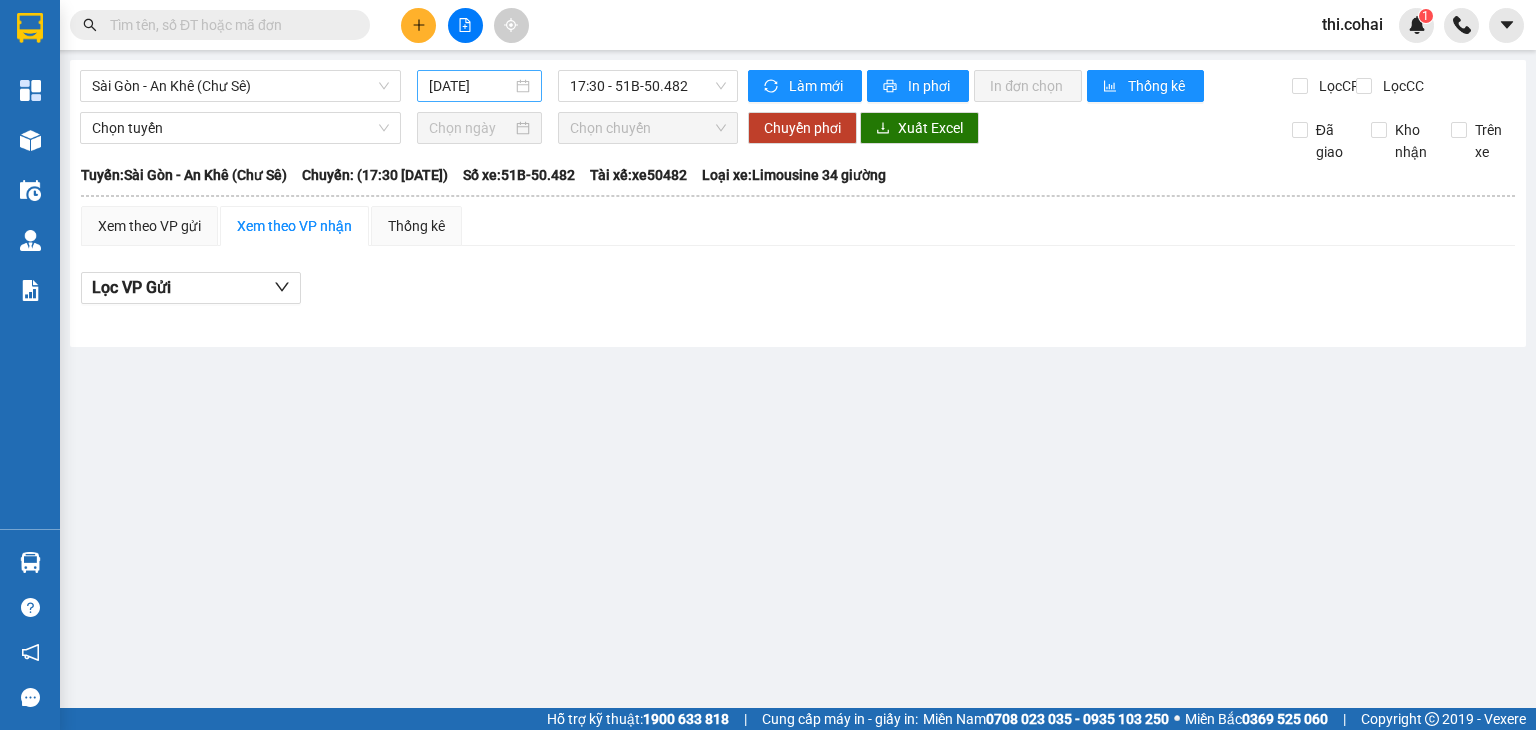 click on "[DATE]" at bounding box center [479, 86] 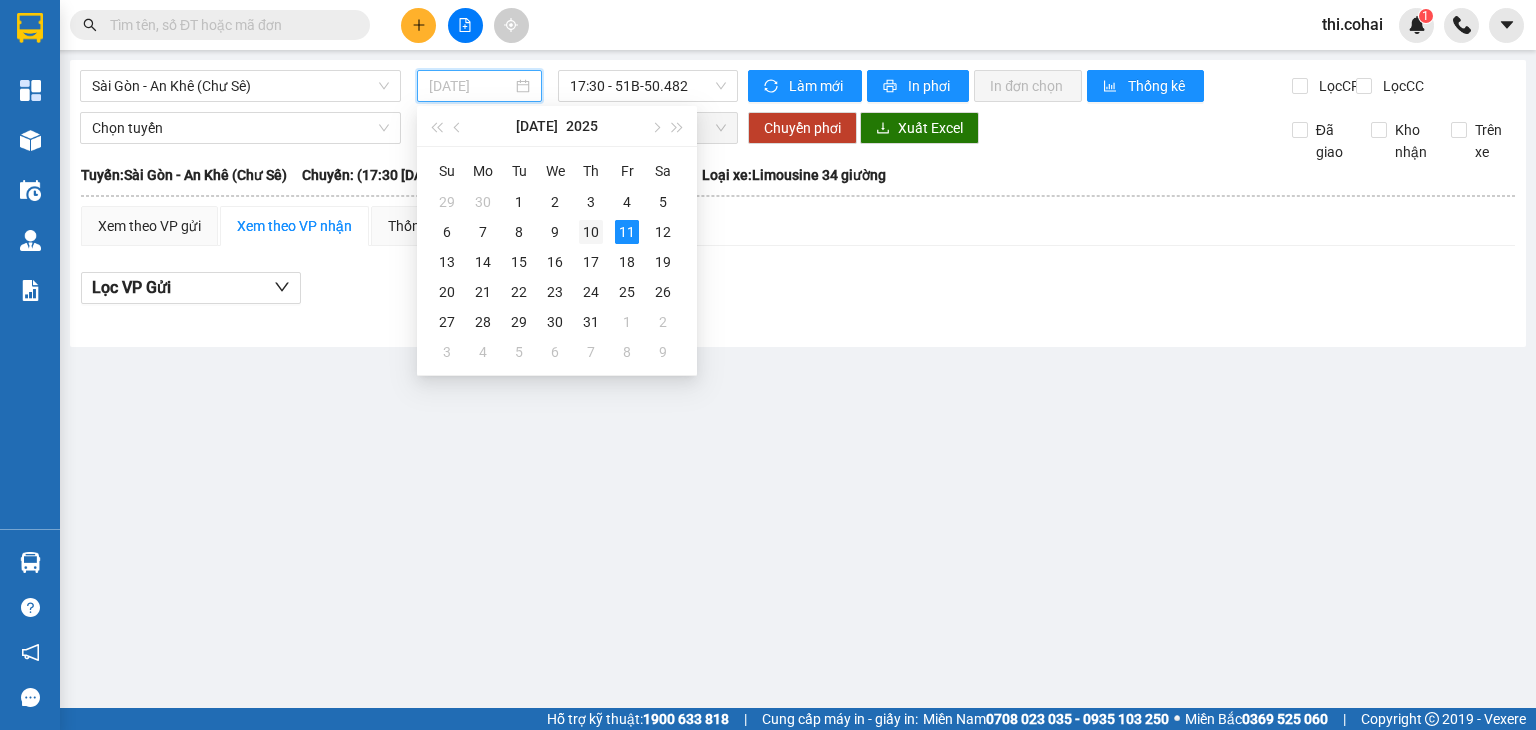 click on "10" at bounding box center (591, 232) 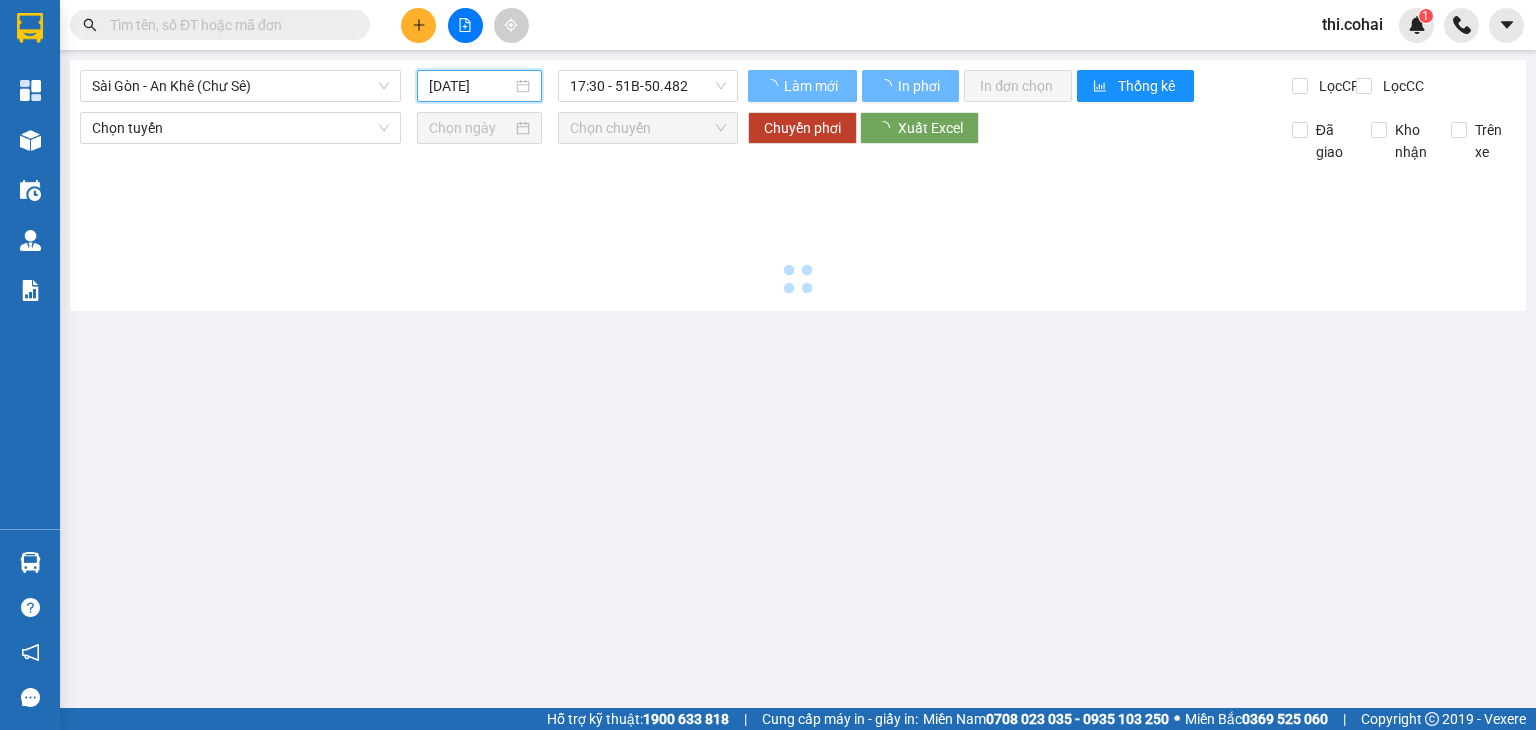 type on "[DATE]" 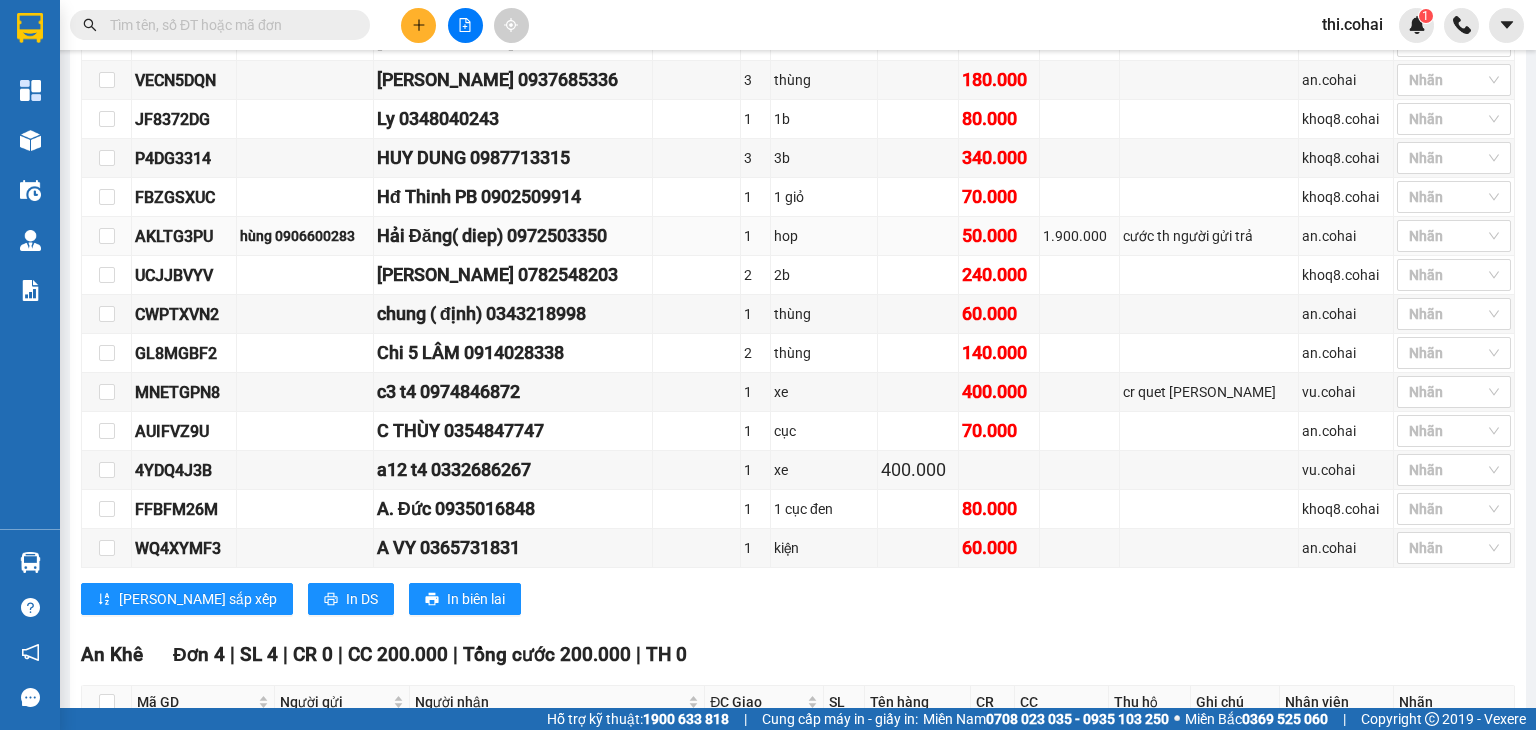 scroll, scrollTop: 1068, scrollLeft: 0, axis: vertical 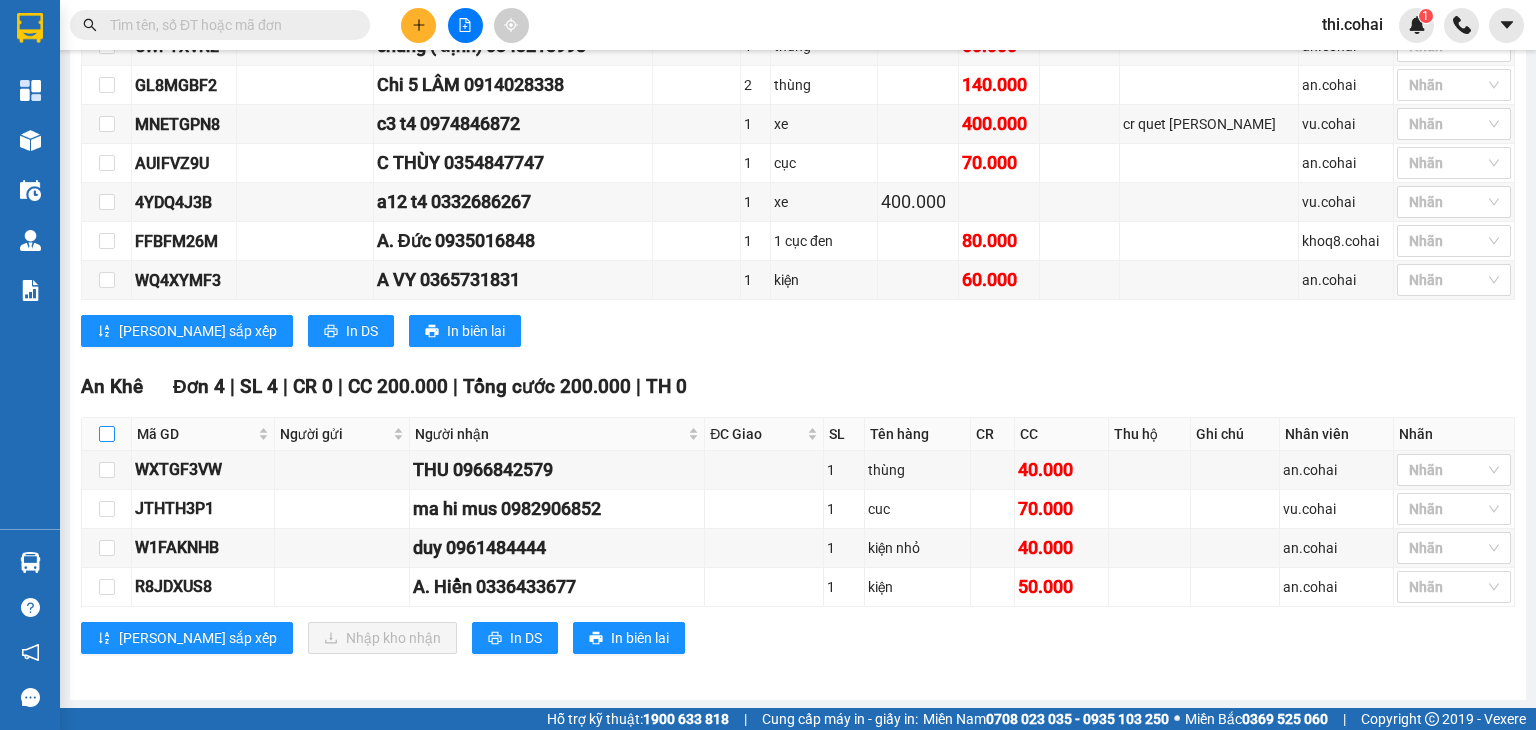 click at bounding box center [107, 434] 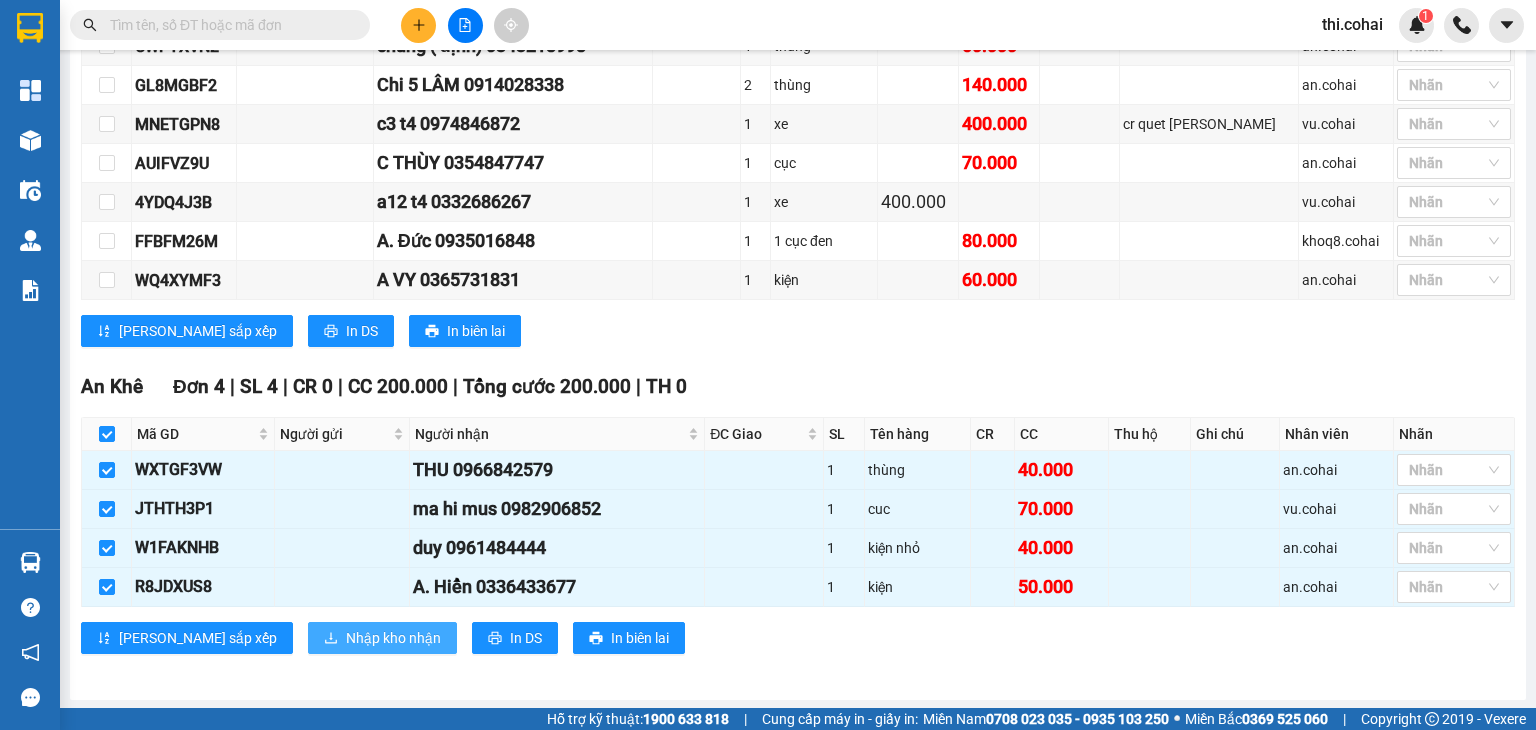 click on "Nhập kho nhận" at bounding box center (393, 638) 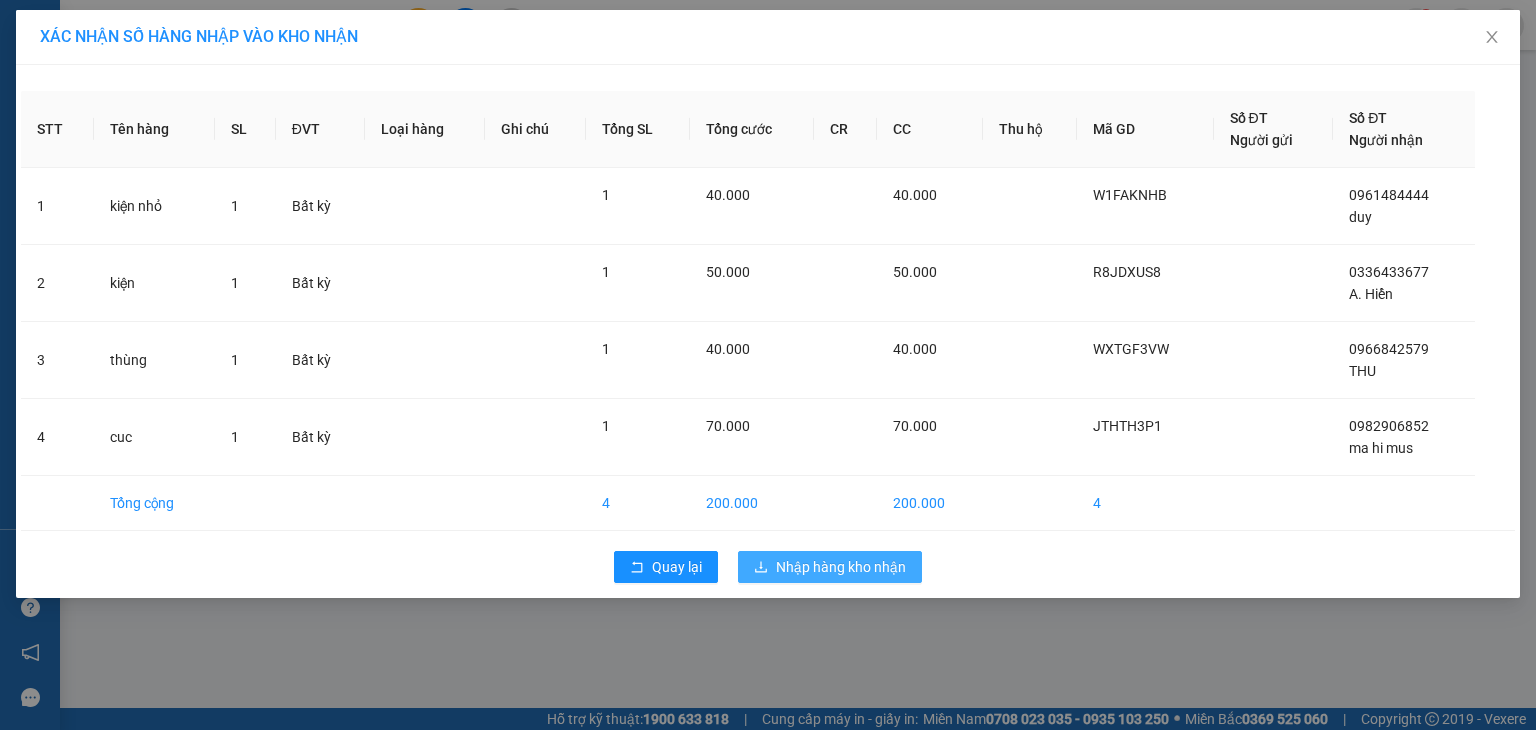 click on "Nhập hàng kho nhận" at bounding box center (841, 567) 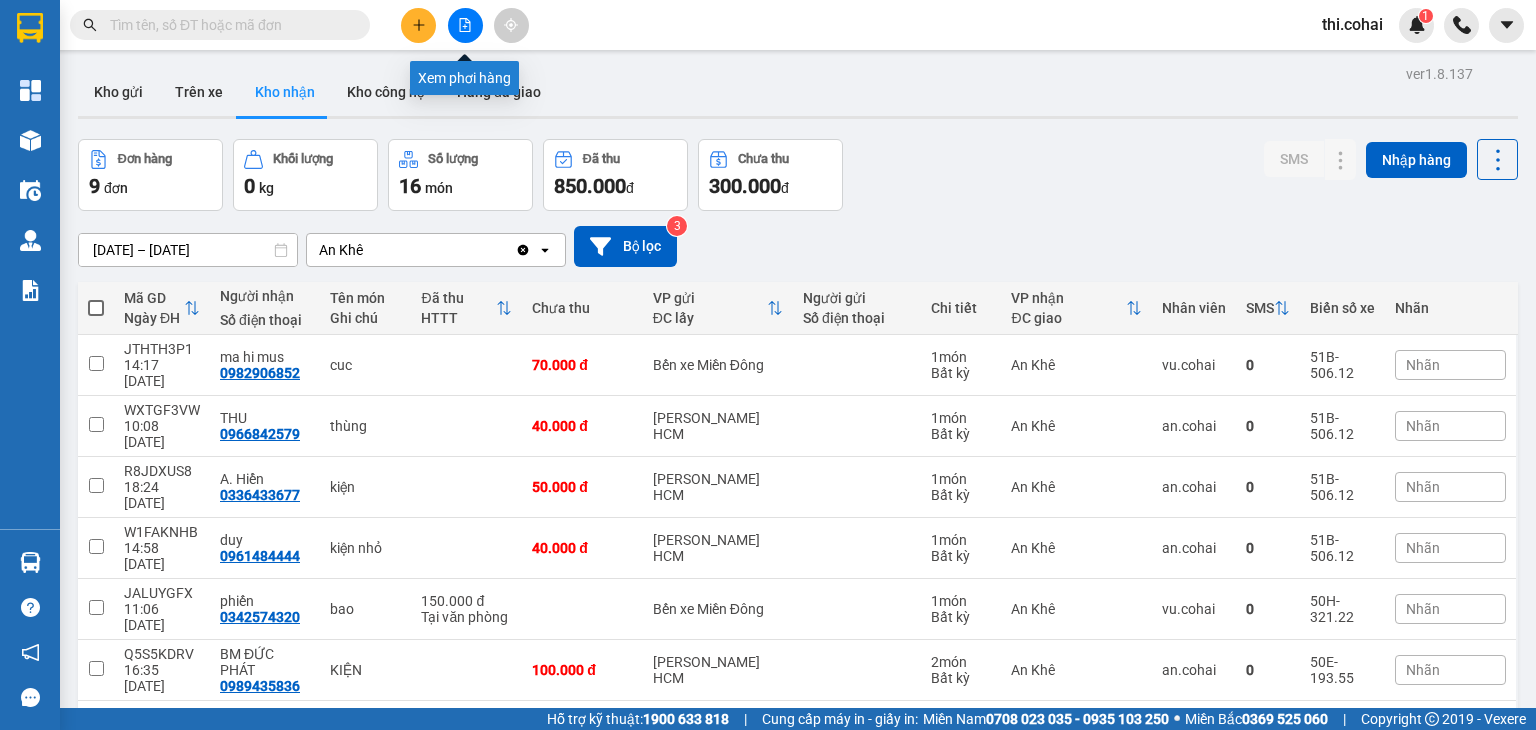 click 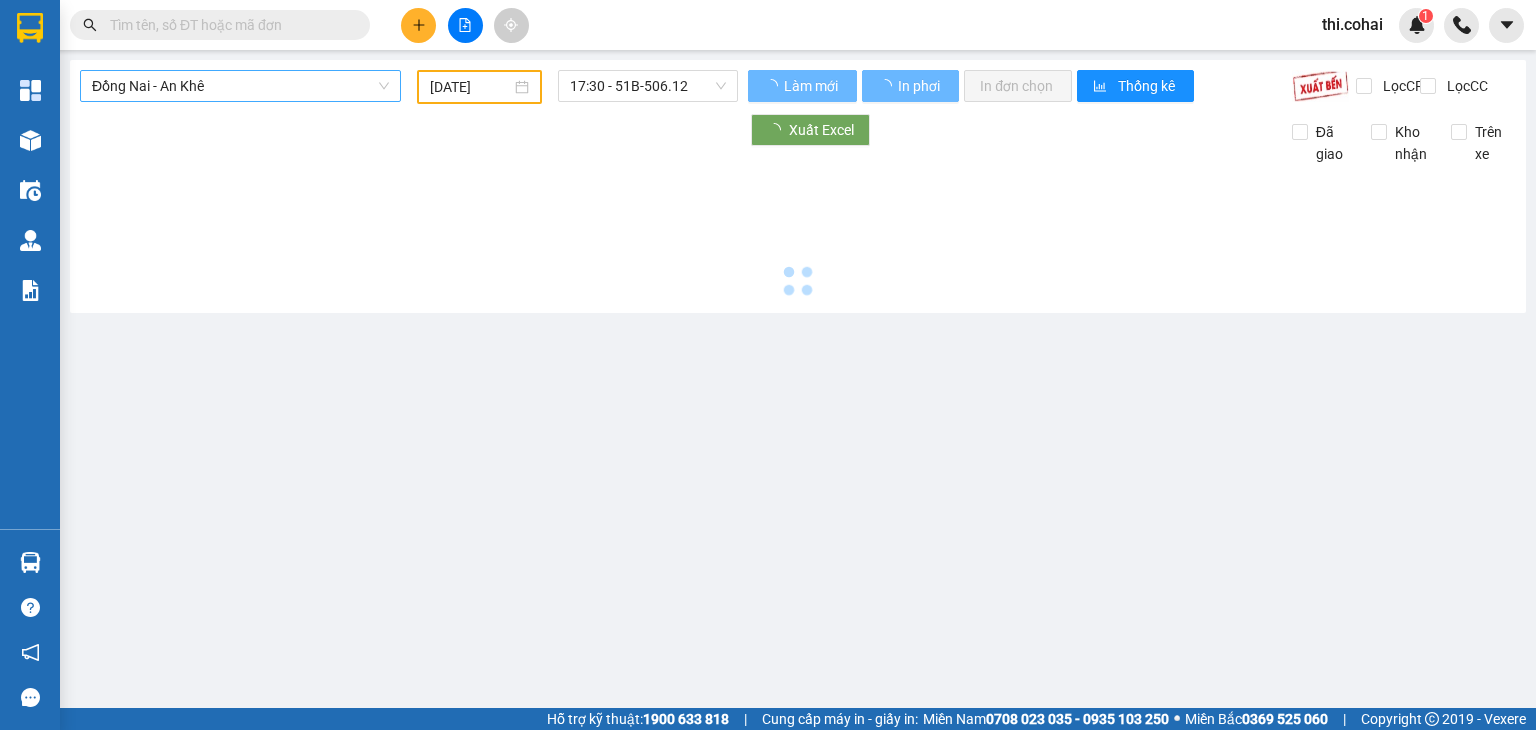 type on "[DATE]" 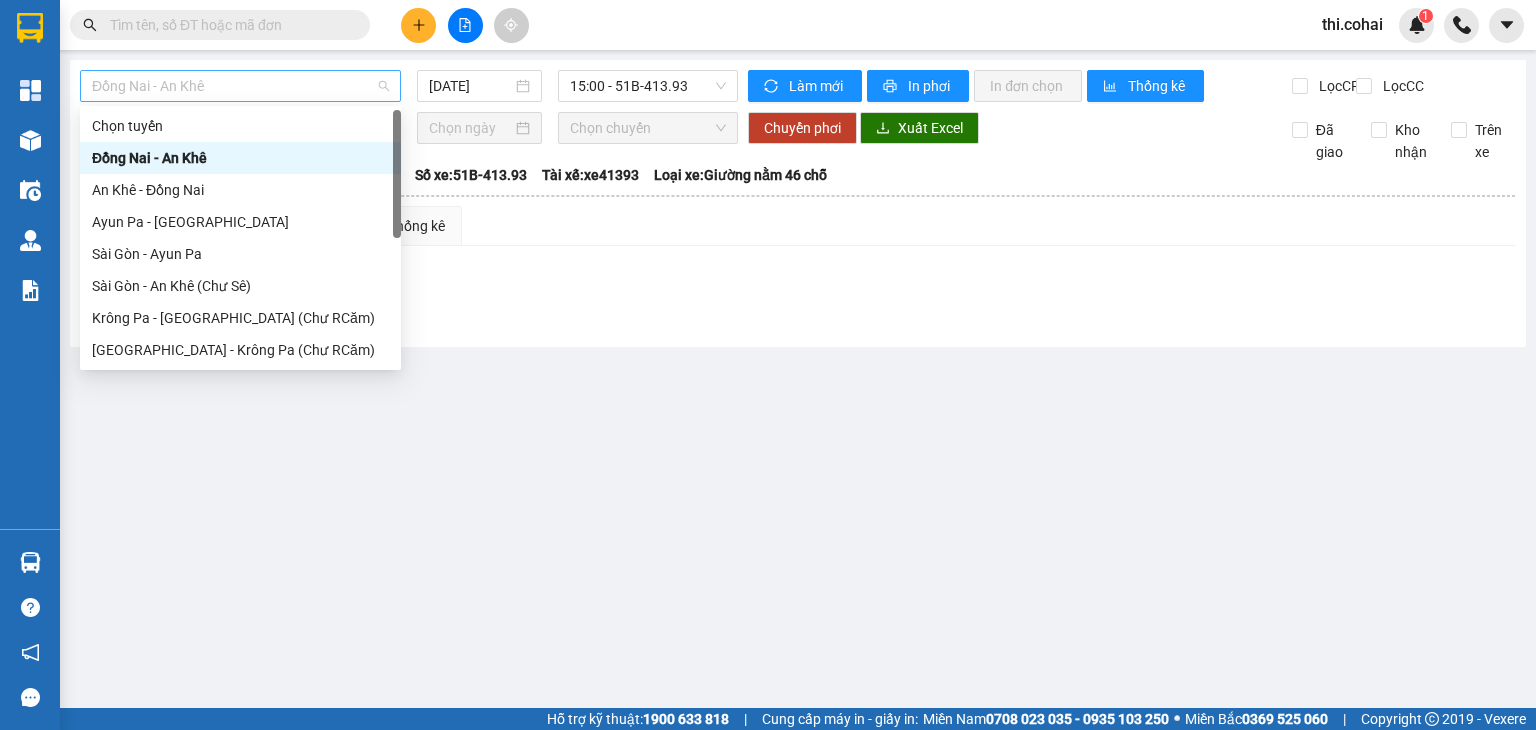click on "Đồng Nai - An Khê" at bounding box center (240, 86) 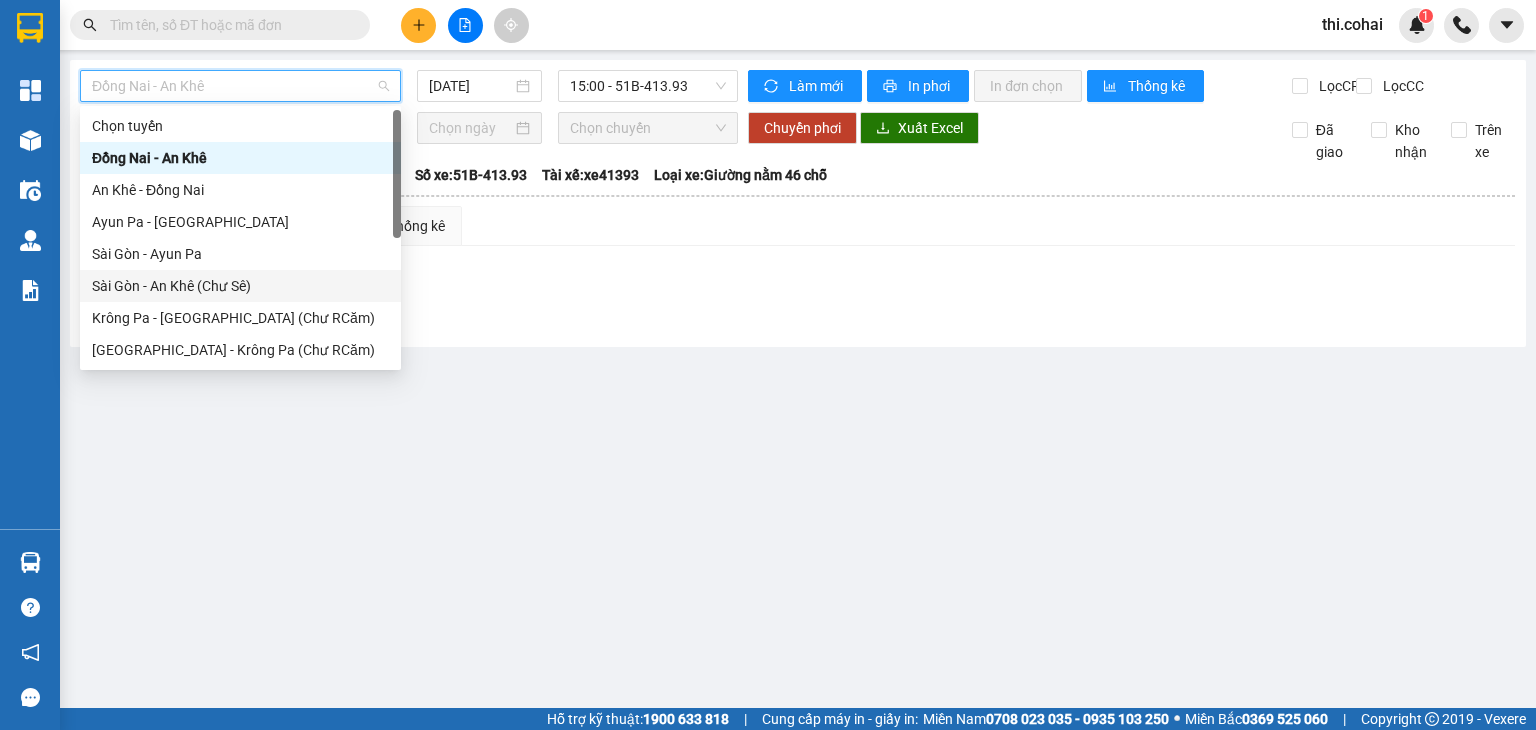 click on "Sài Gòn - An Khê (Chư Sê)" at bounding box center (240, 286) 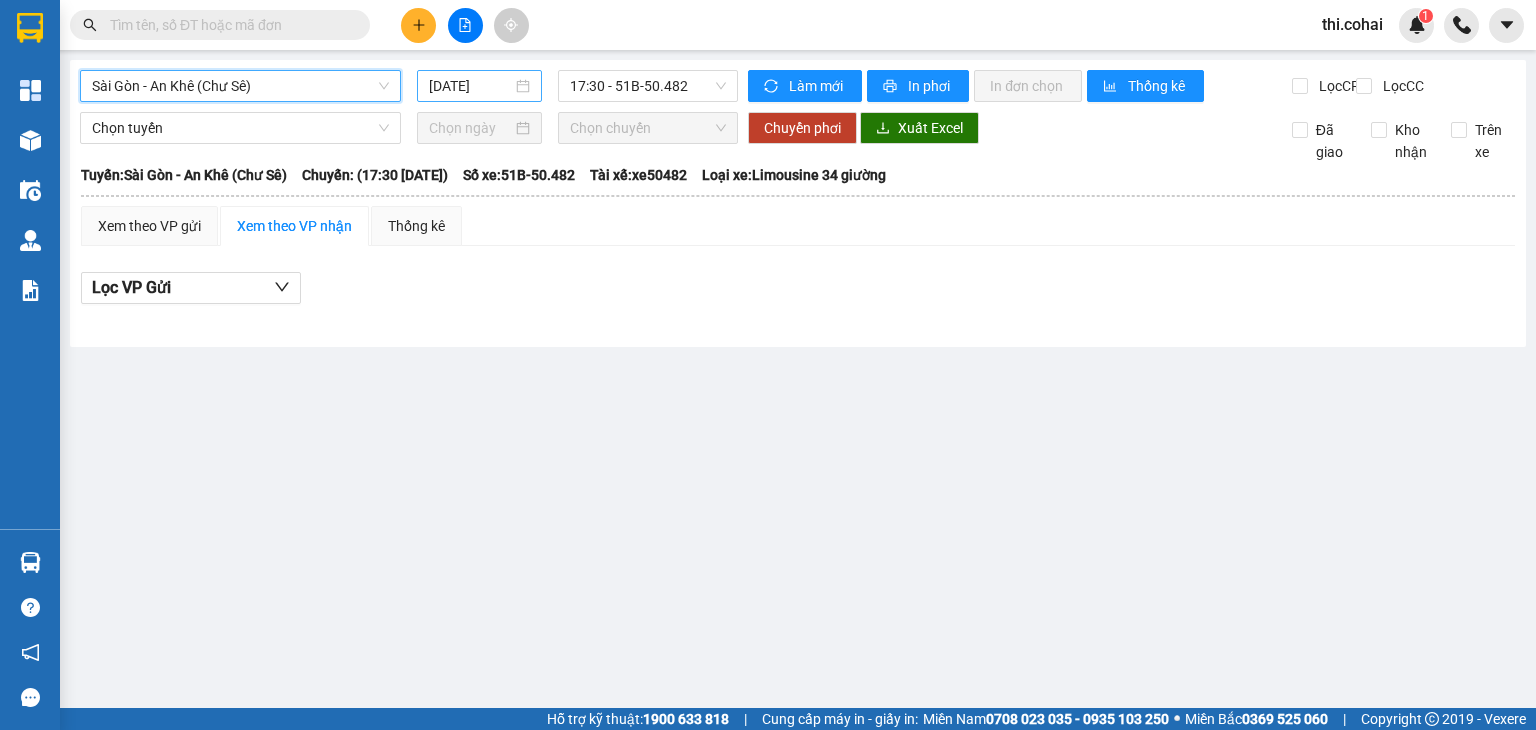 click on "[DATE]" at bounding box center [470, 86] 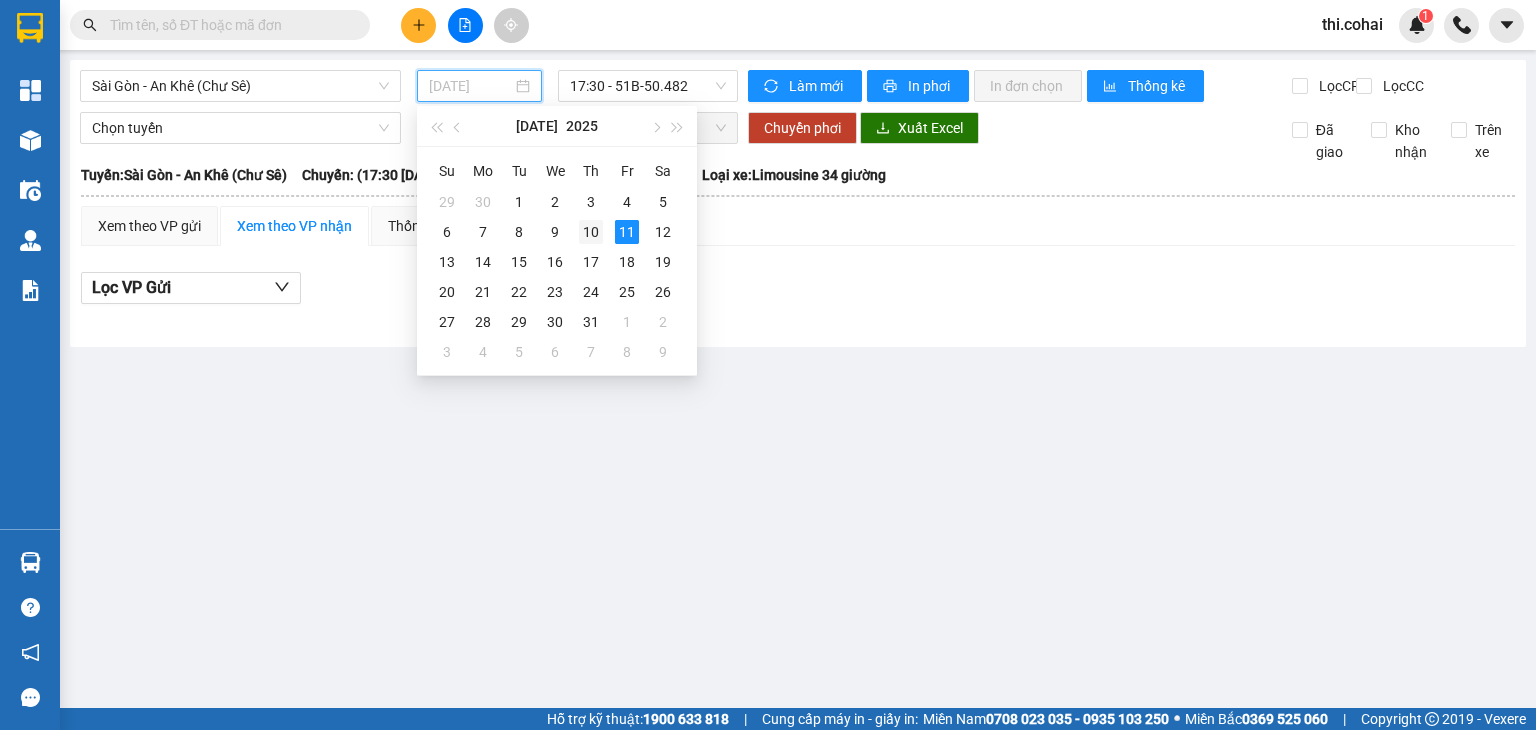 click on "10" at bounding box center (591, 232) 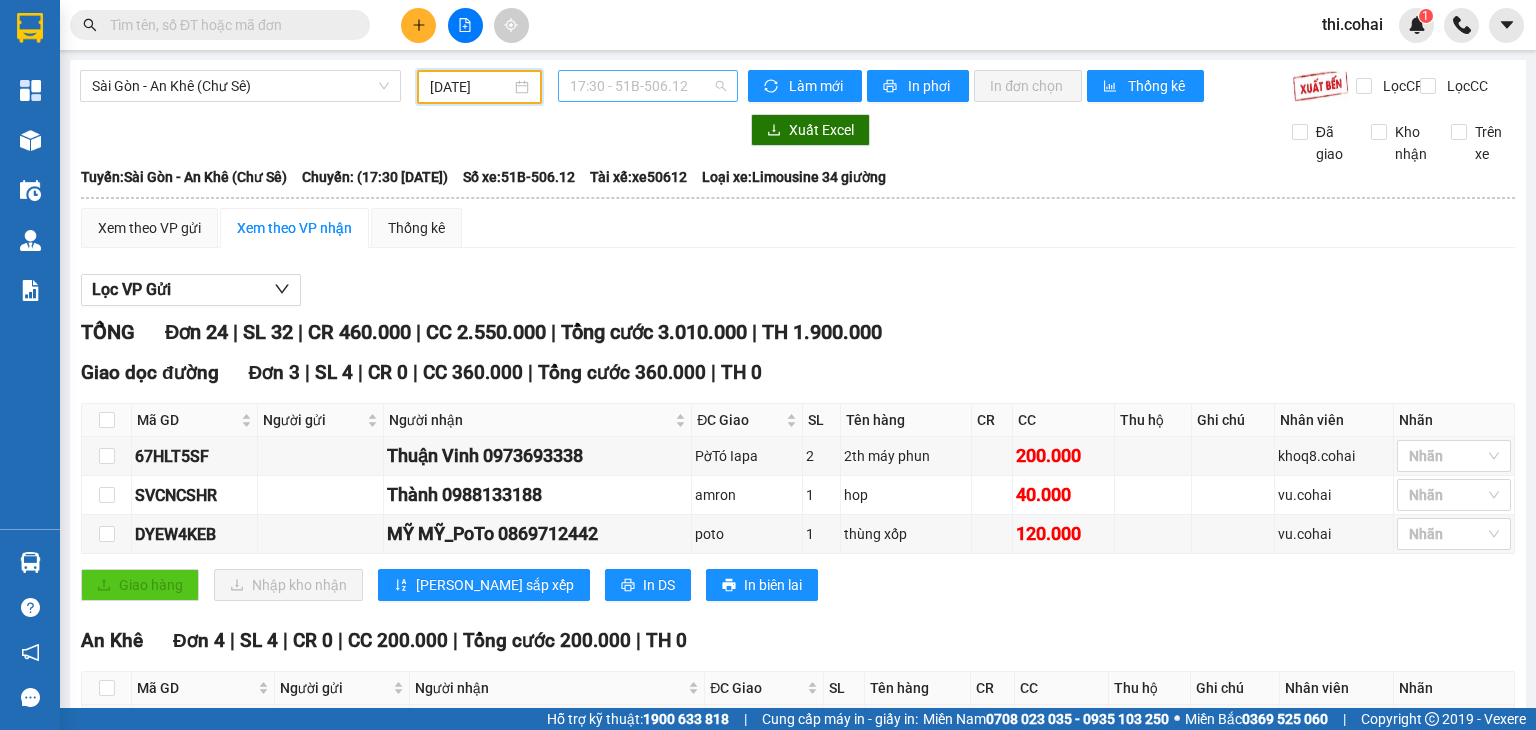 click on "17:30     - 51B-506.12" at bounding box center (648, 86) 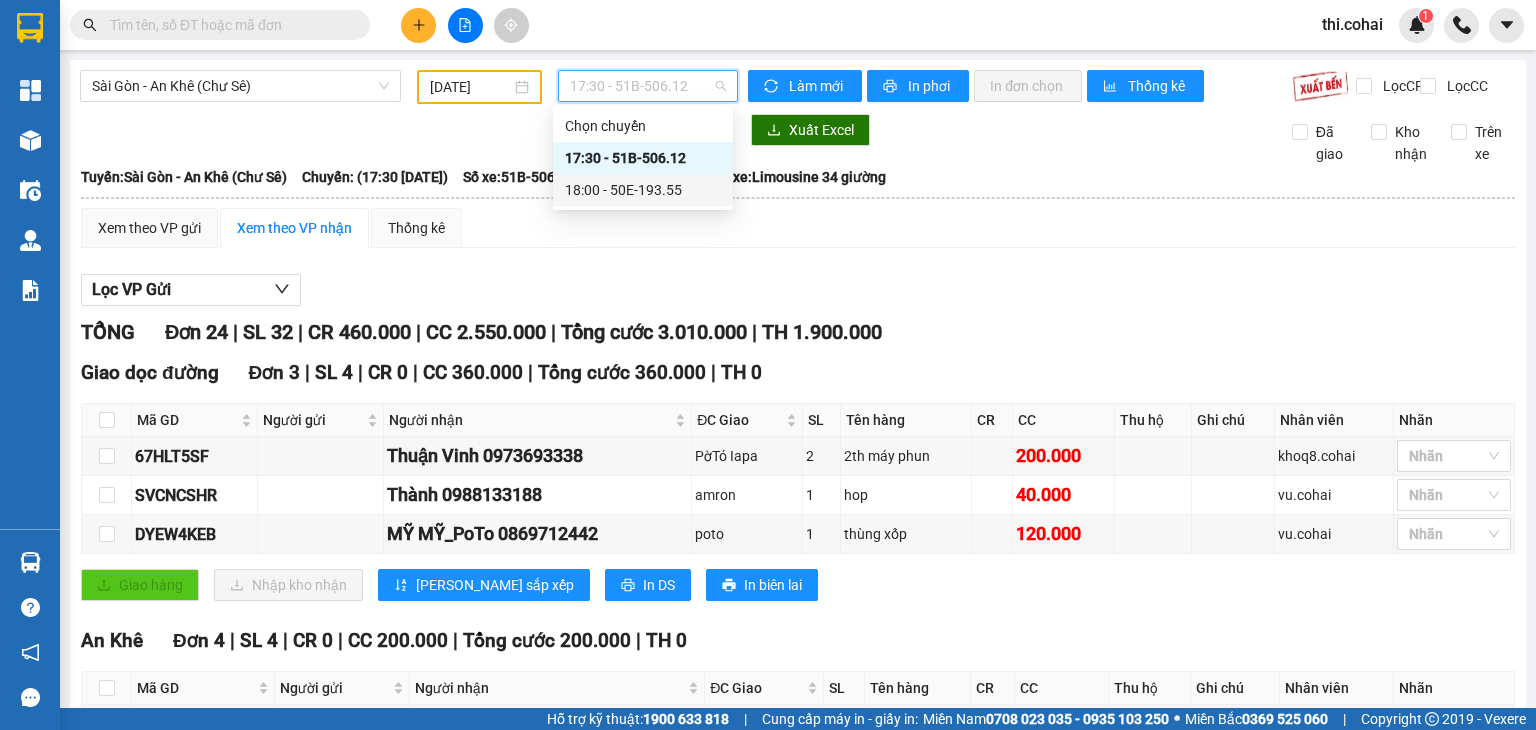 click on "18:00     - 50E-193.55" at bounding box center (643, 190) 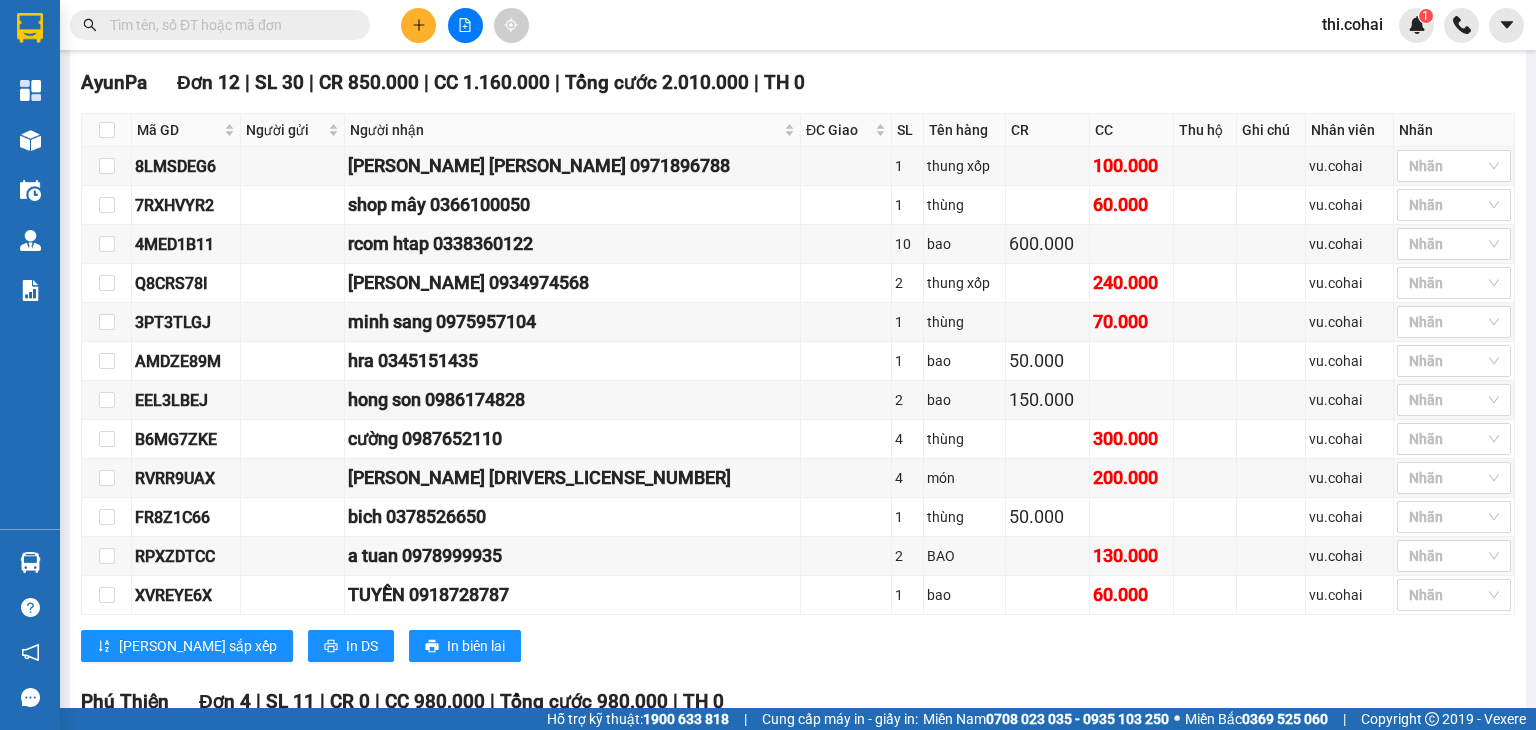scroll, scrollTop: 200, scrollLeft: 0, axis: vertical 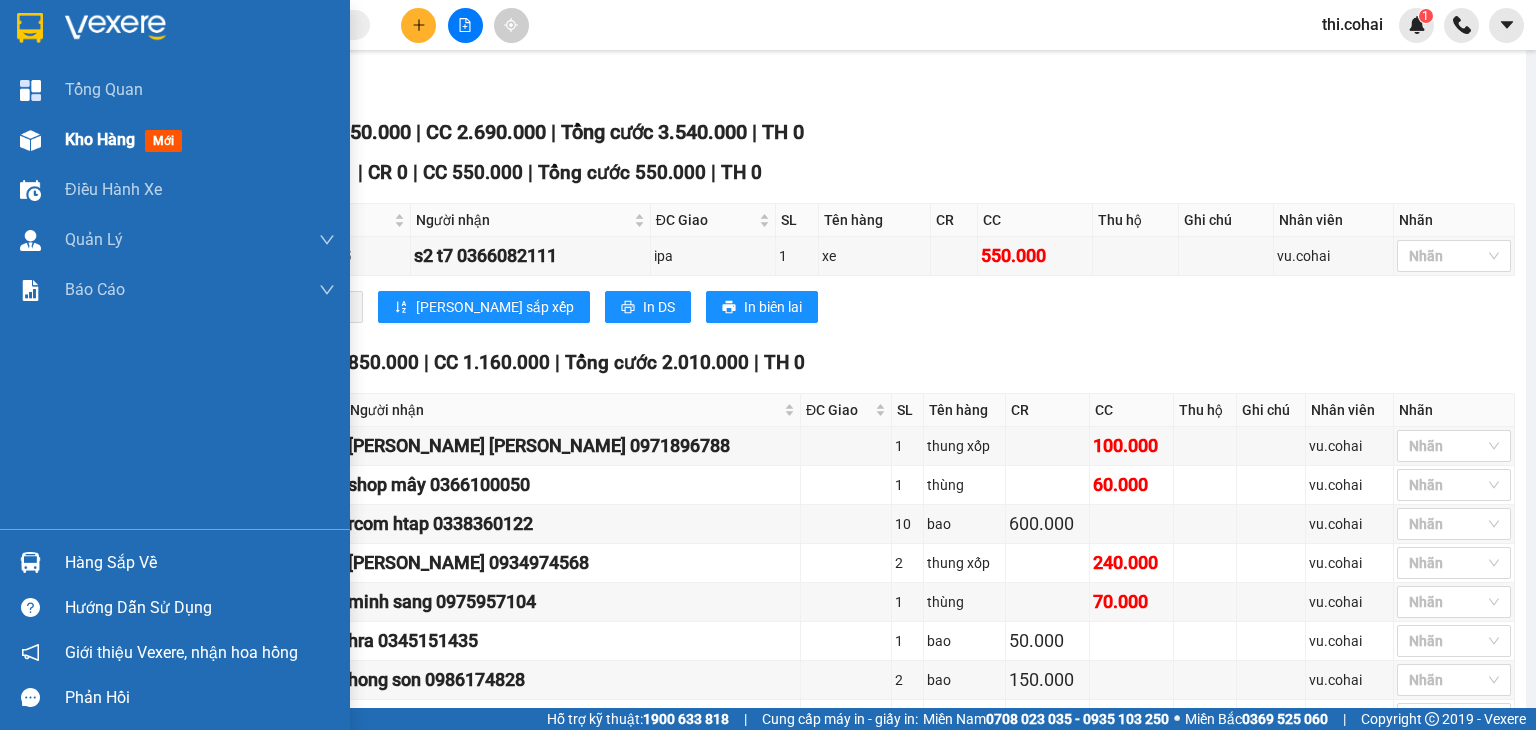 click on "Kho hàng" at bounding box center (100, 139) 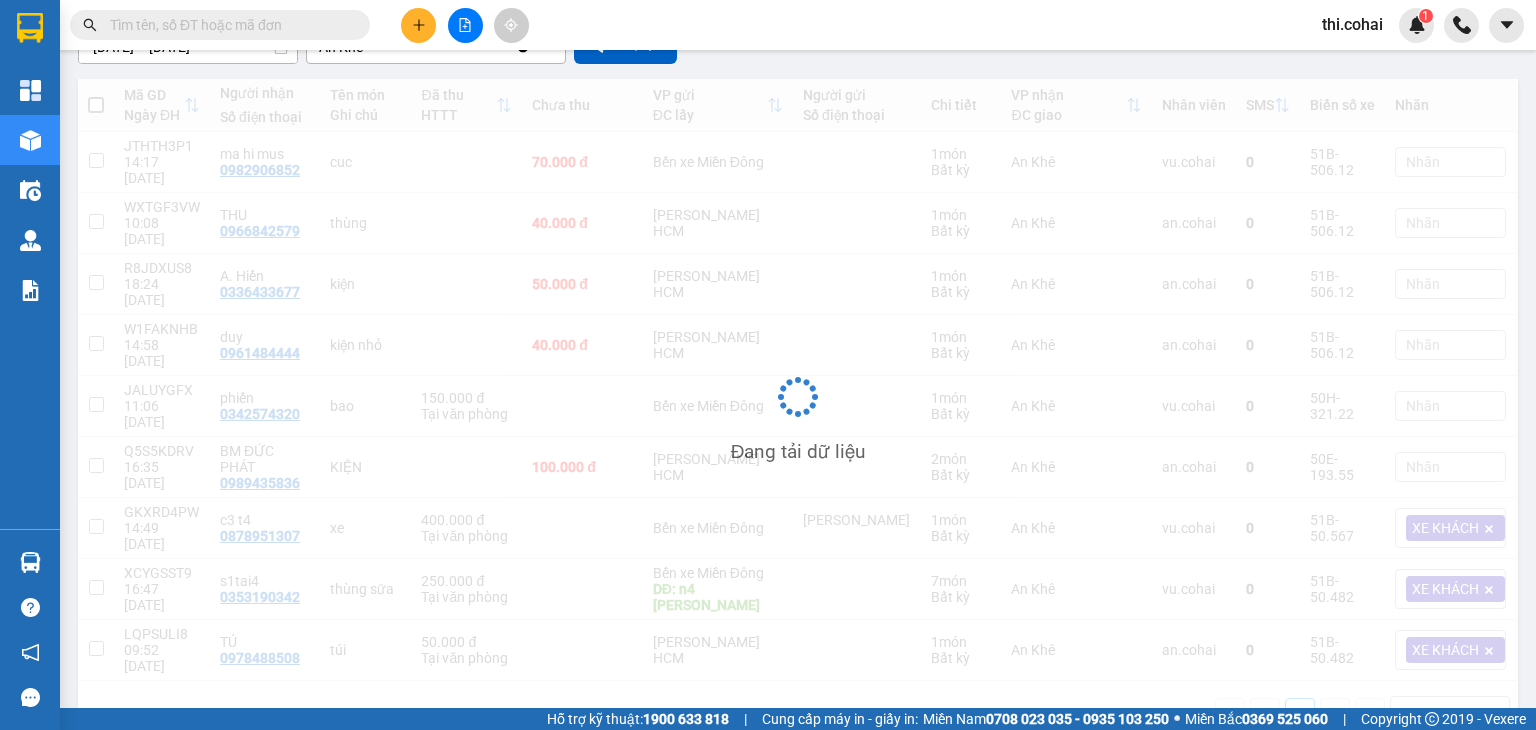 scroll, scrollTop: 111, scrollLeft: 0, axis: vertical 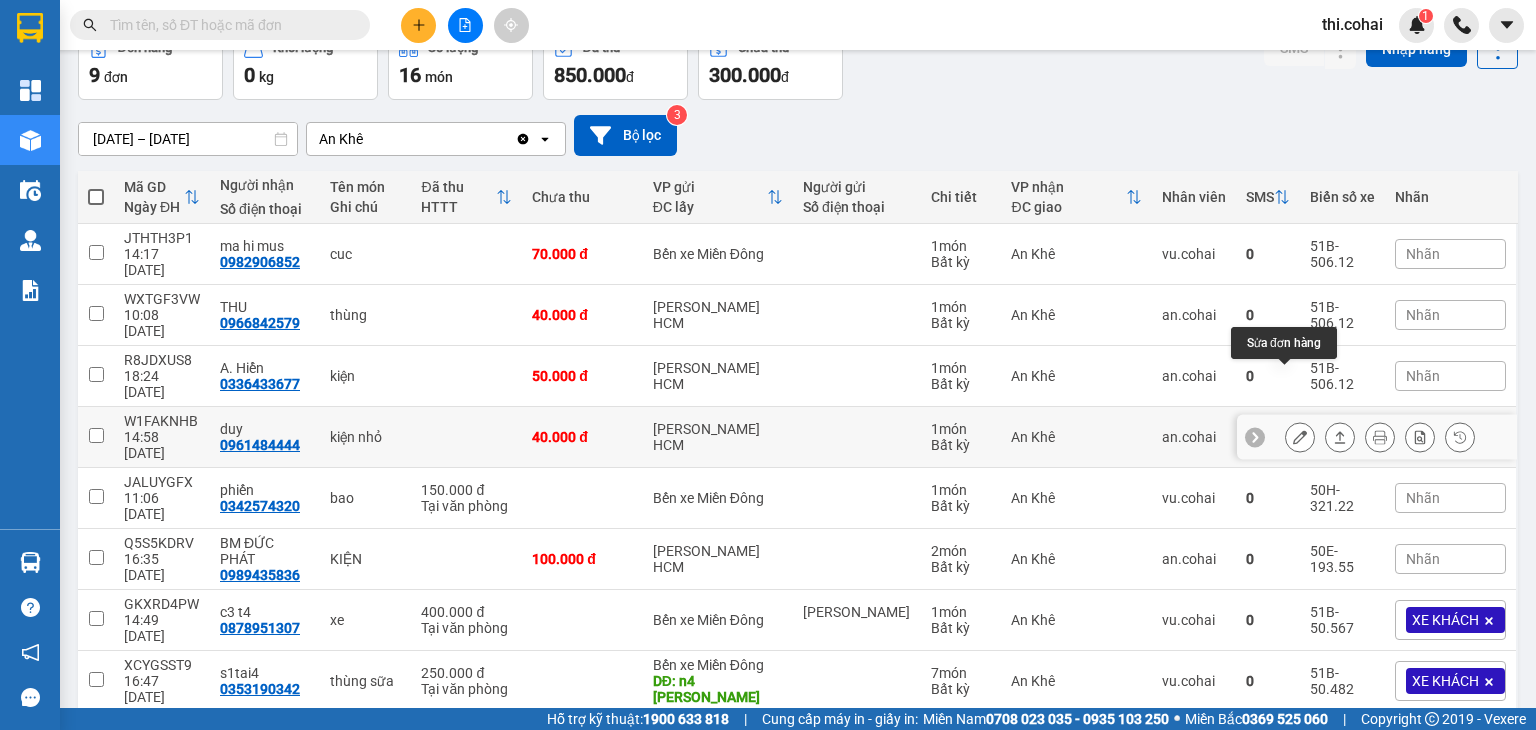 click 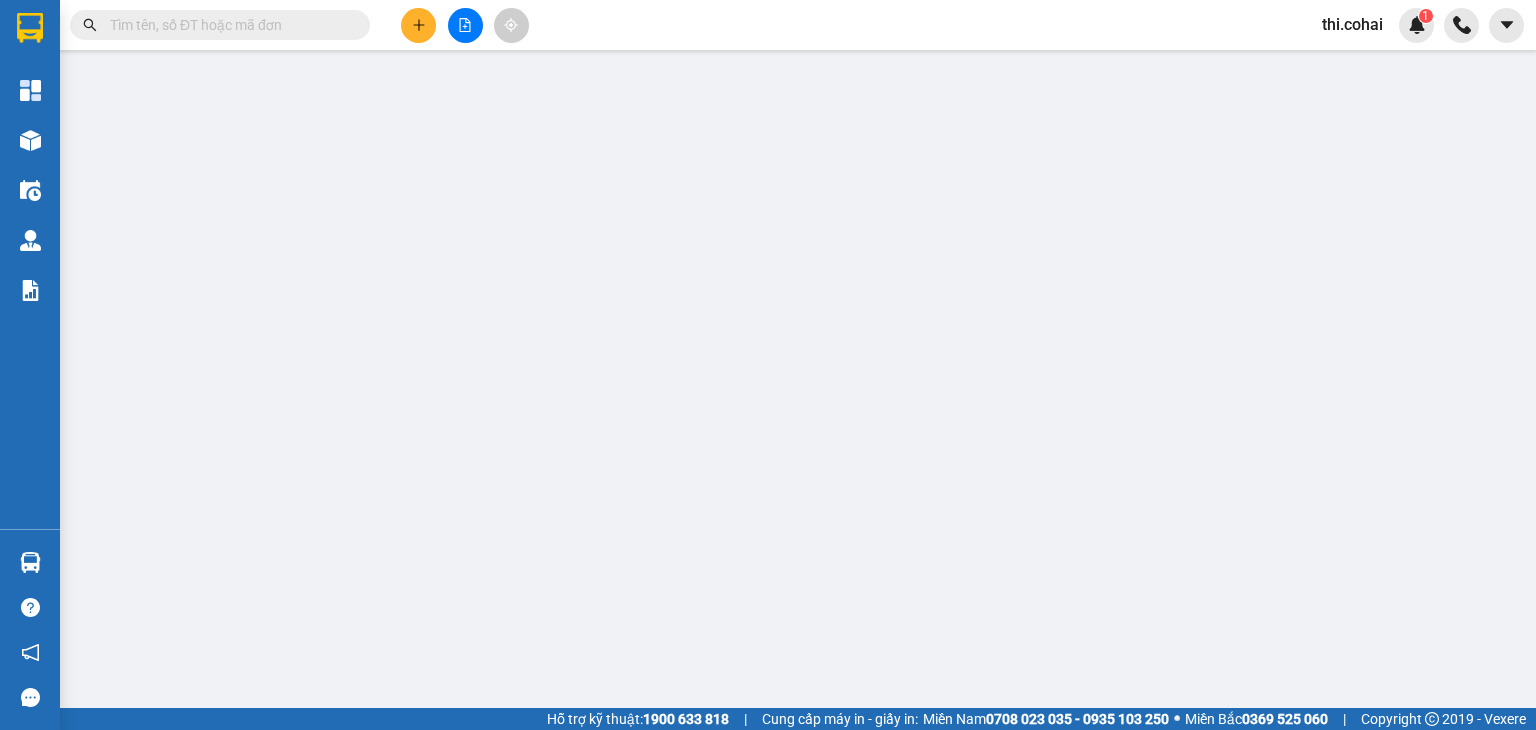 scroll, scrollTop: 0, scrollLeft: 0, axis: both 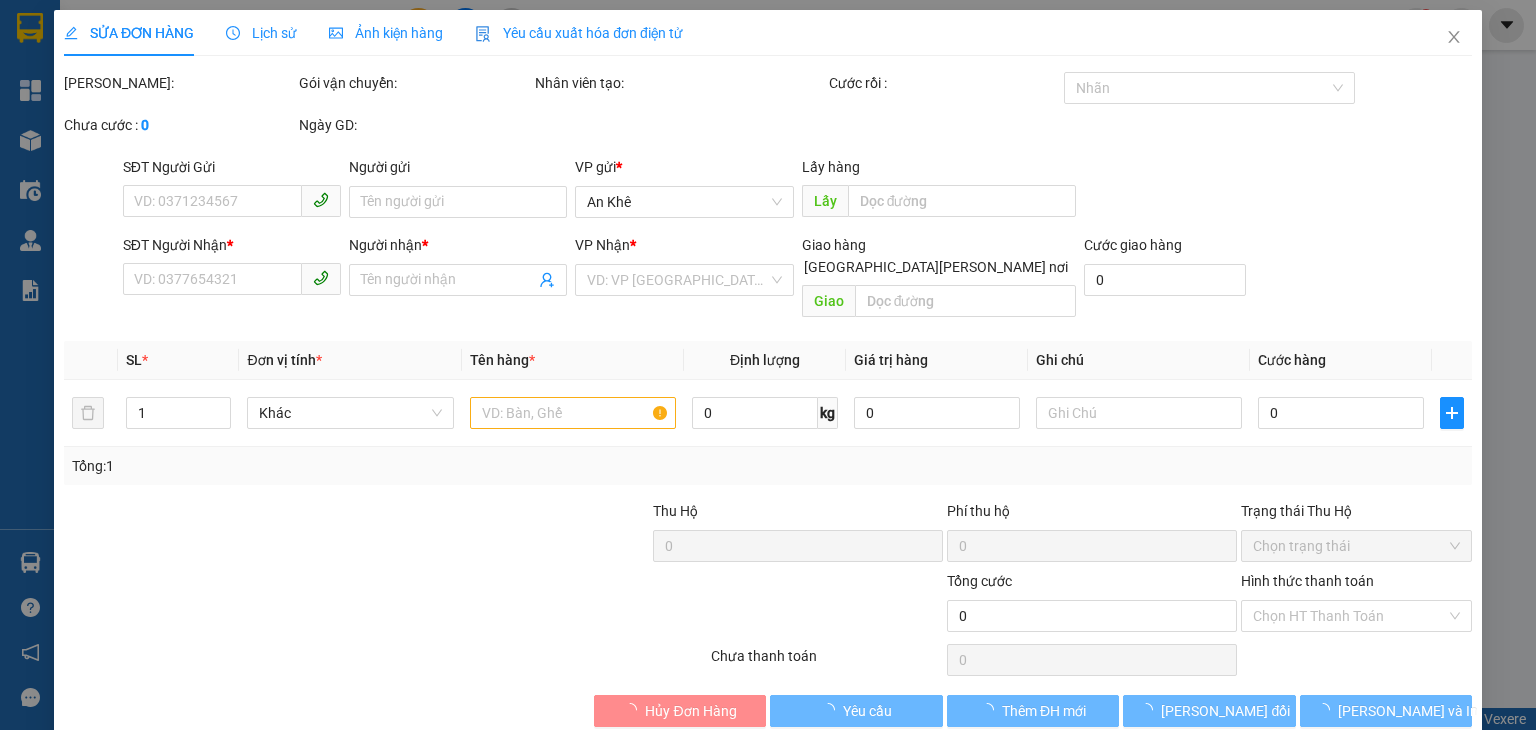 type on "0961484444" 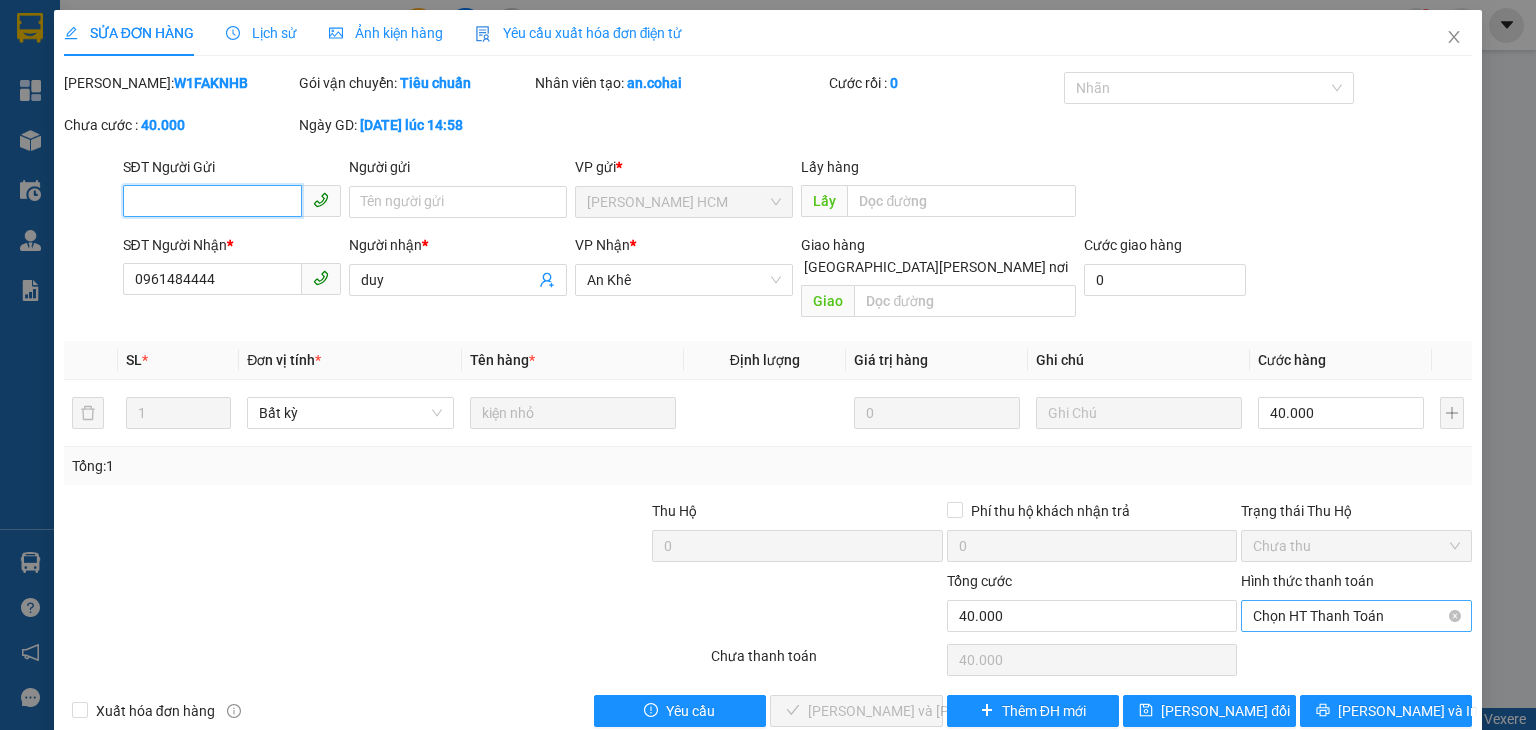 click on "Chọn HT Thanh Toán" at bounding box center (1356, 616) 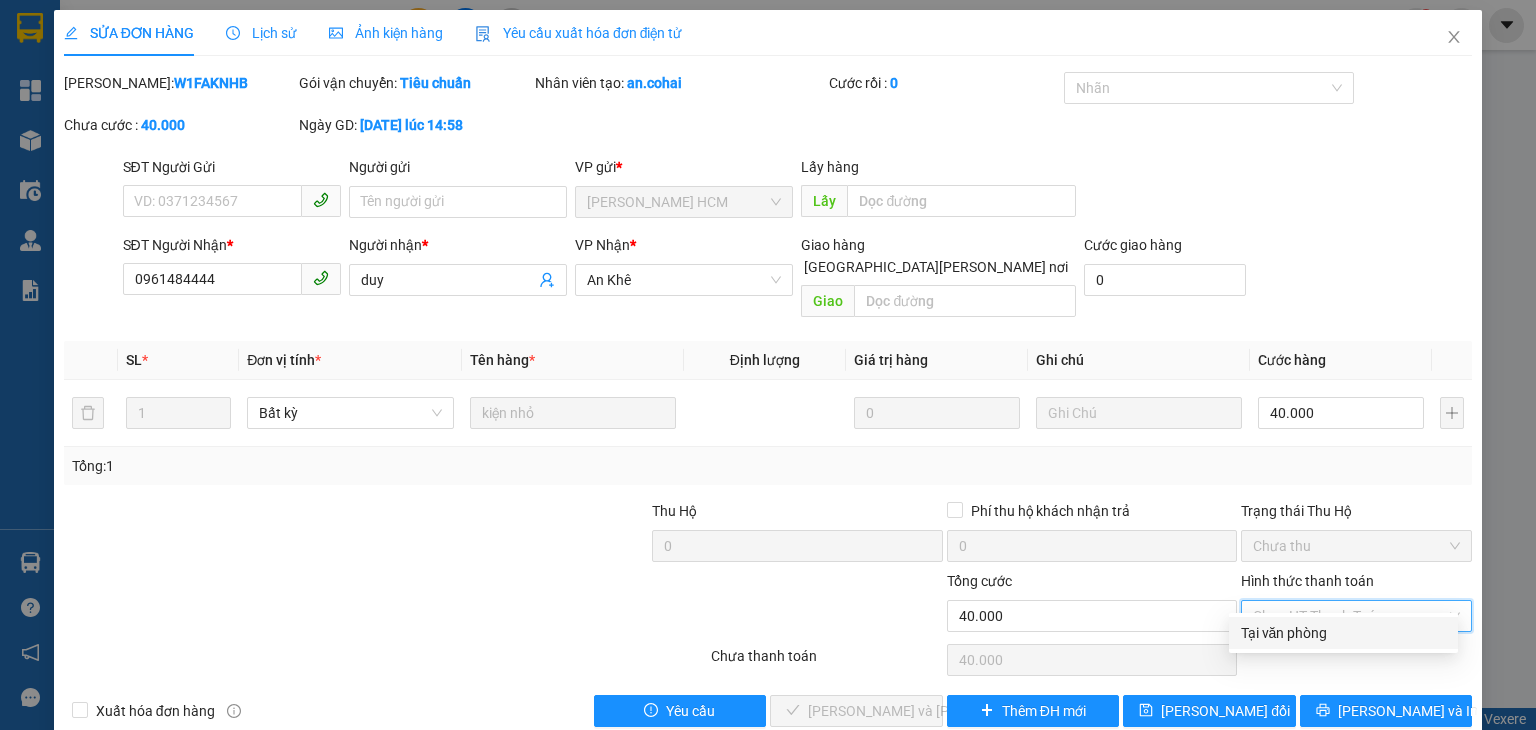 click on "Tại văn phòng" at bounding box center [1343, 633] 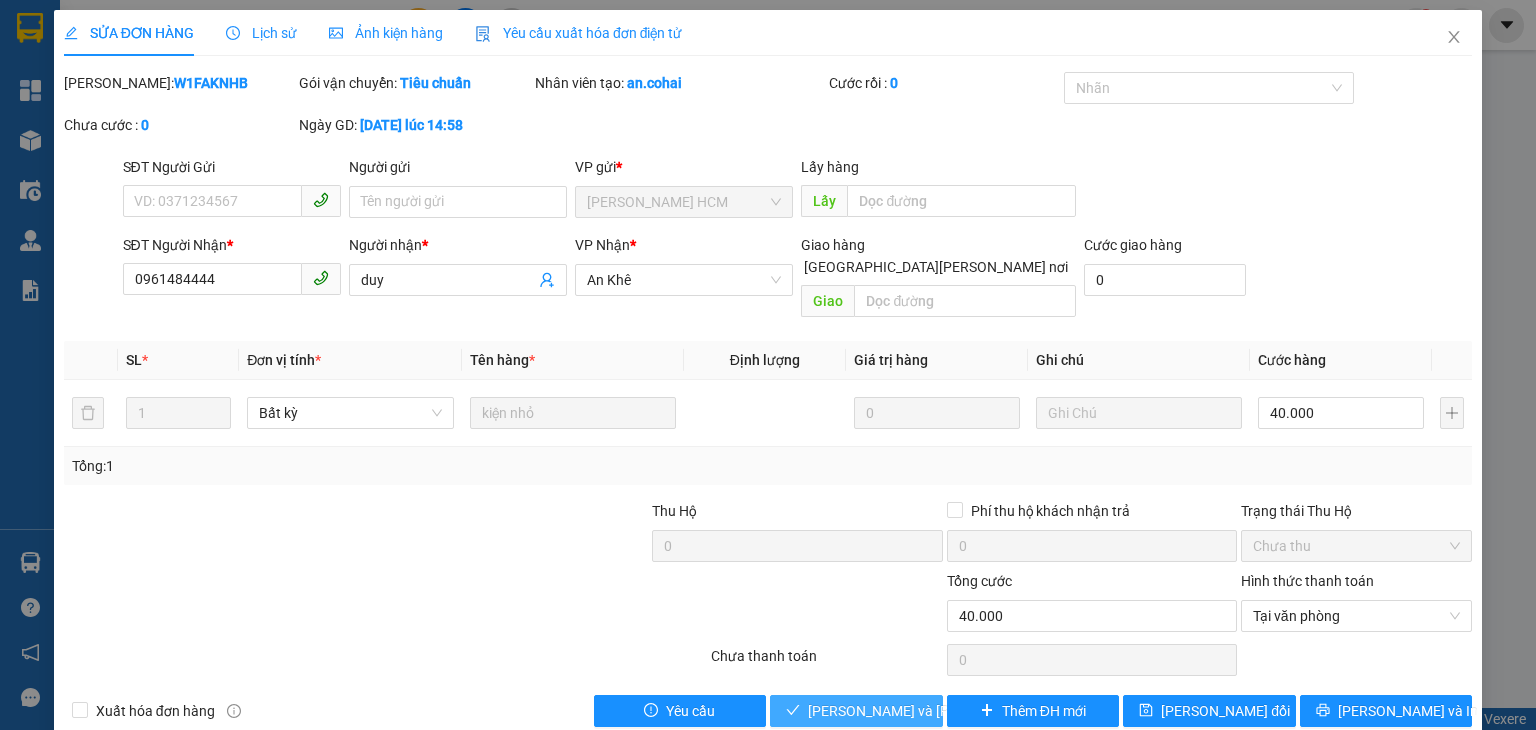 click on "[PERSON_NAME] và [PERSON_NAME] hàng" at bounding box center [943, 711] 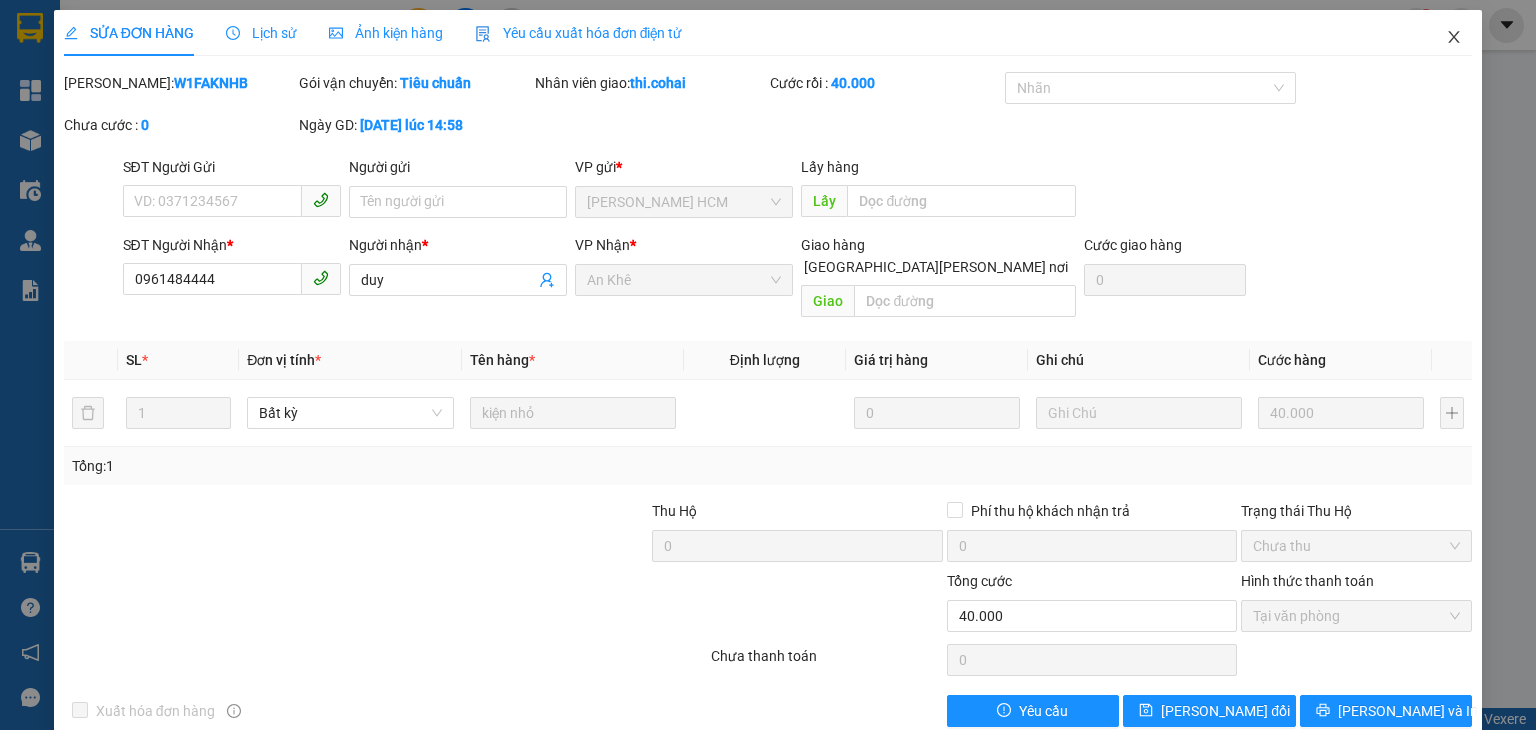 click 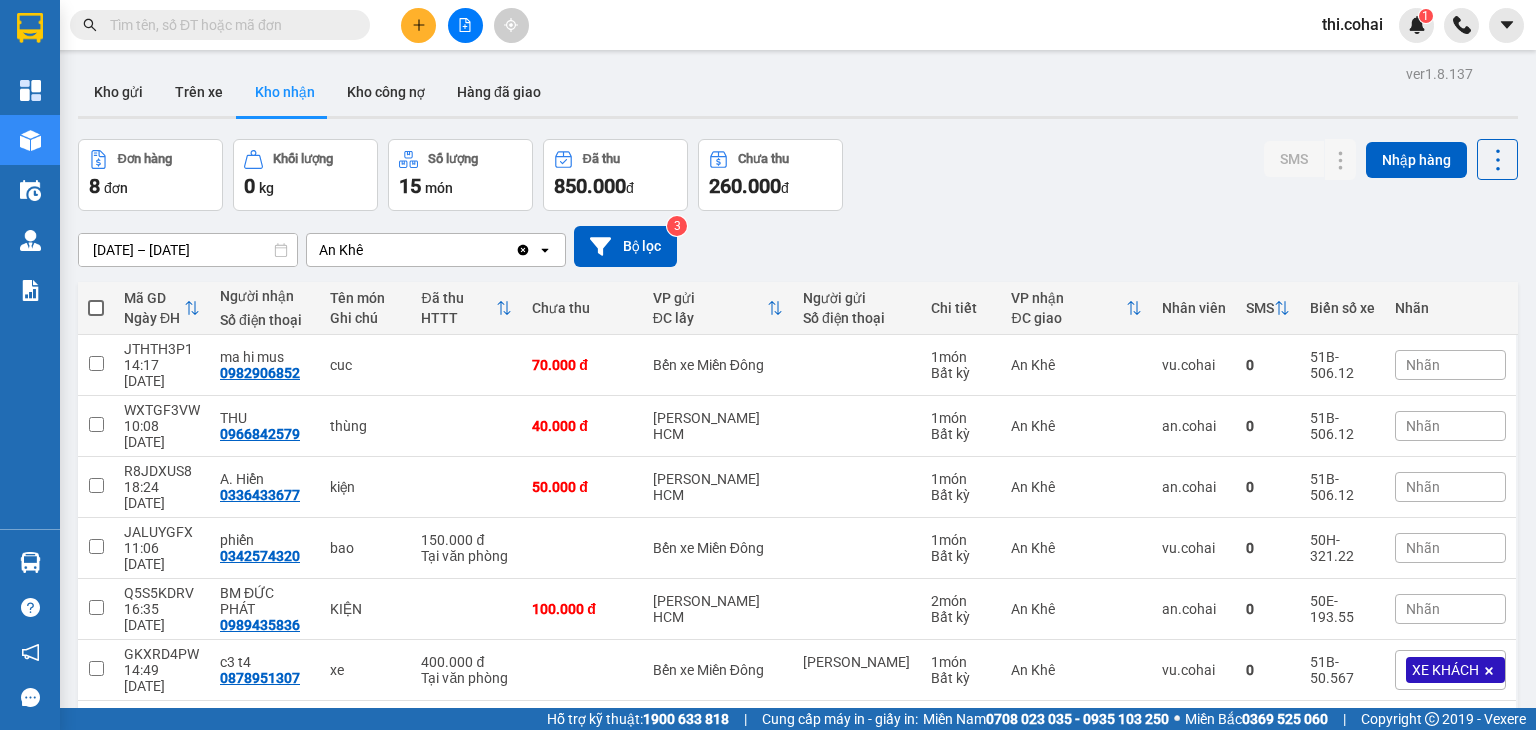 click at bounding box center [228, 25] 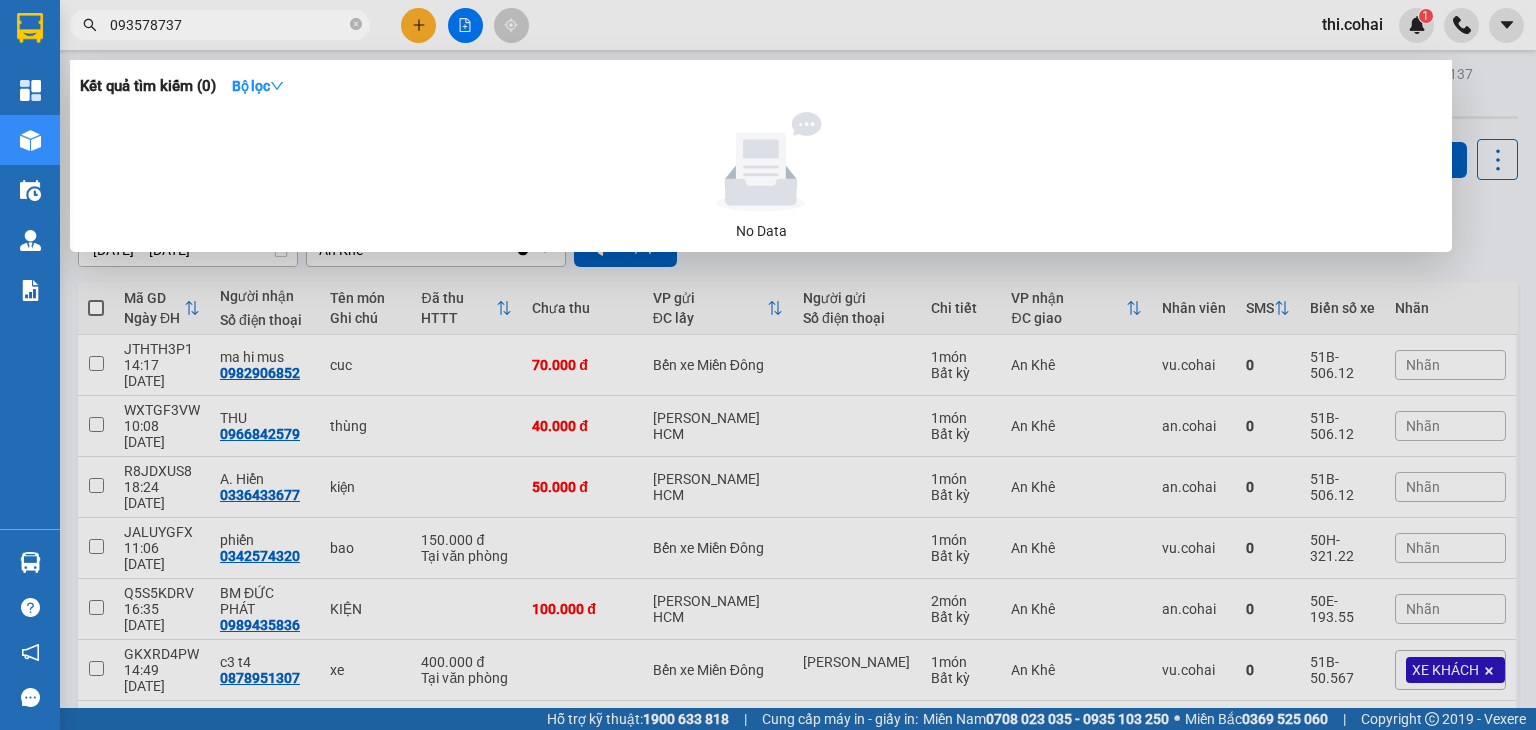 type on "0935787372" 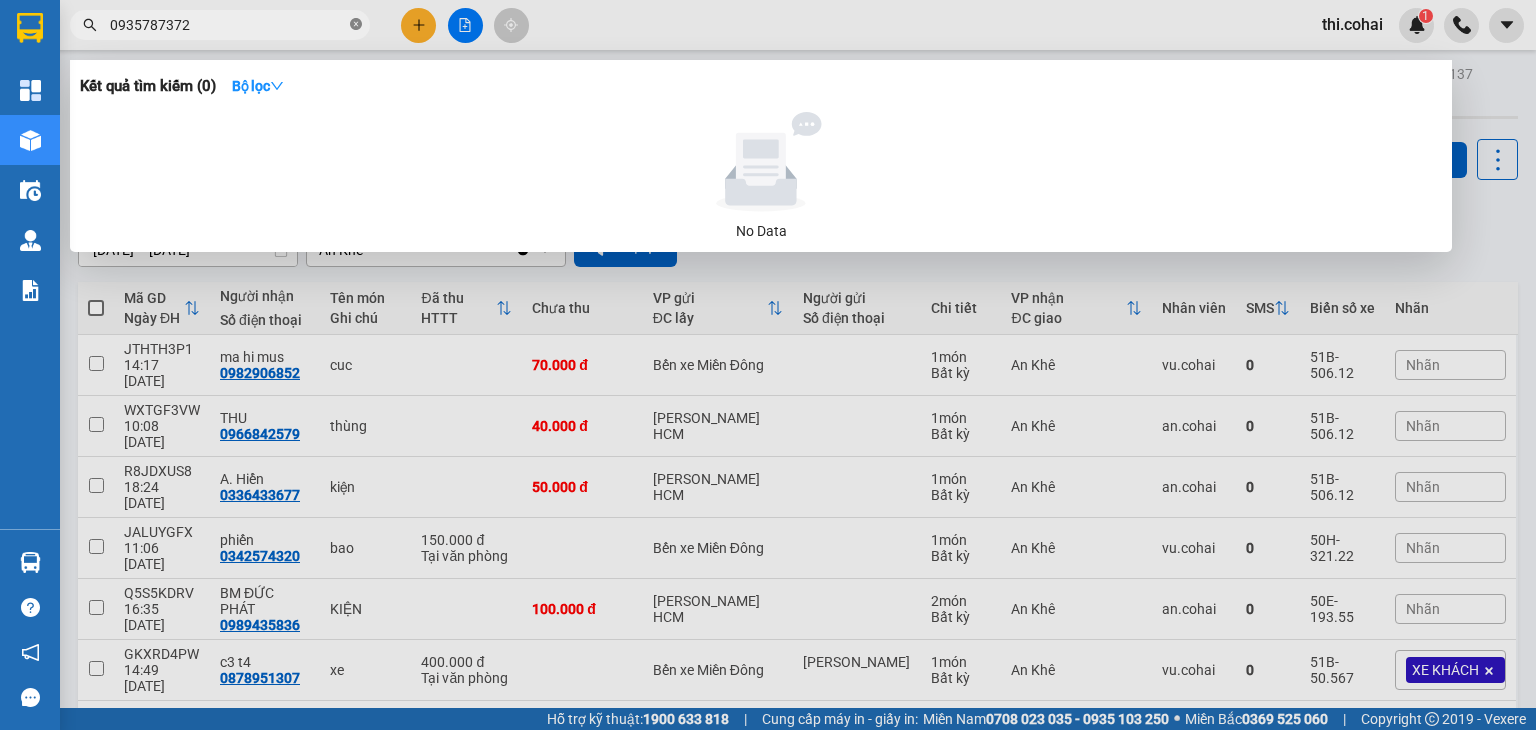 click 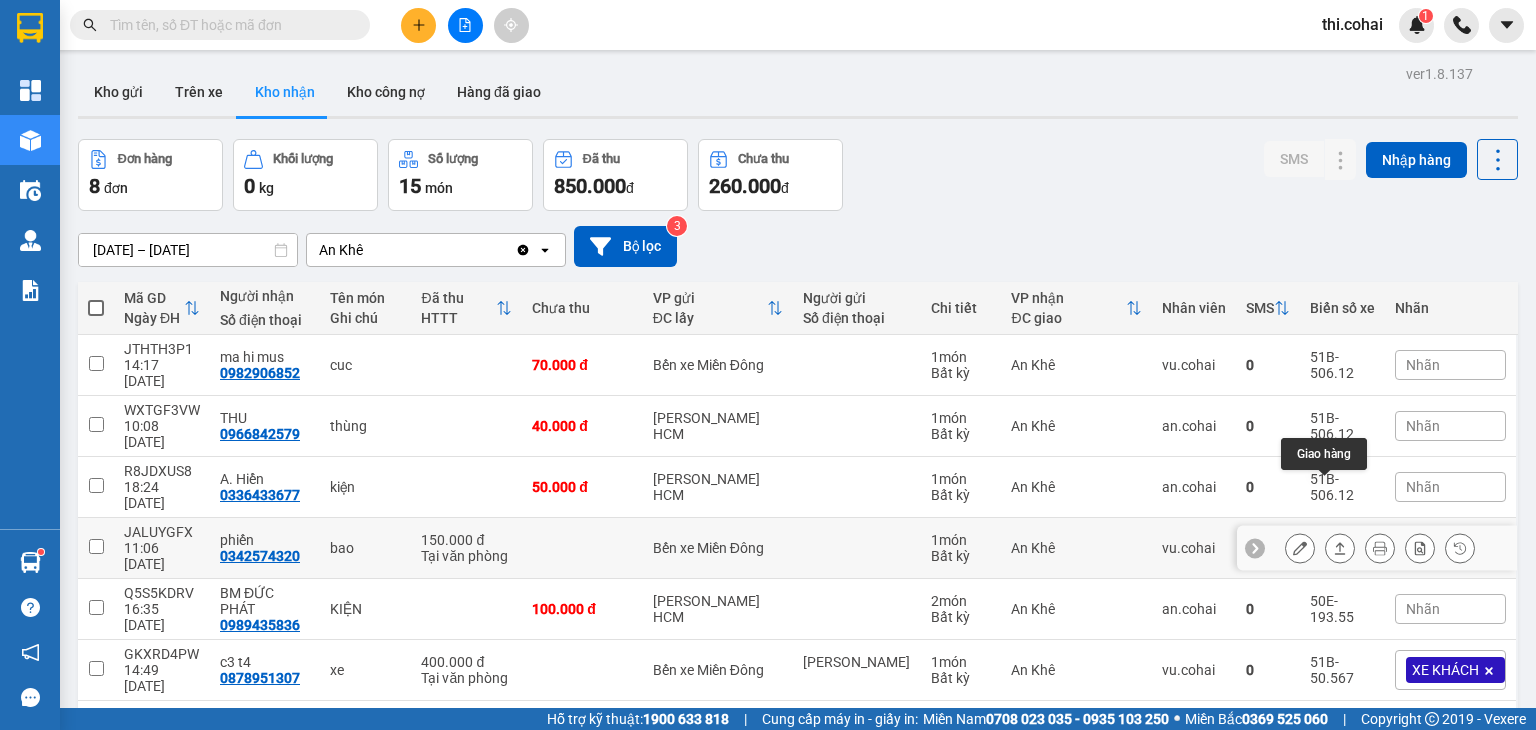 click at bounding box center [1340, 548] 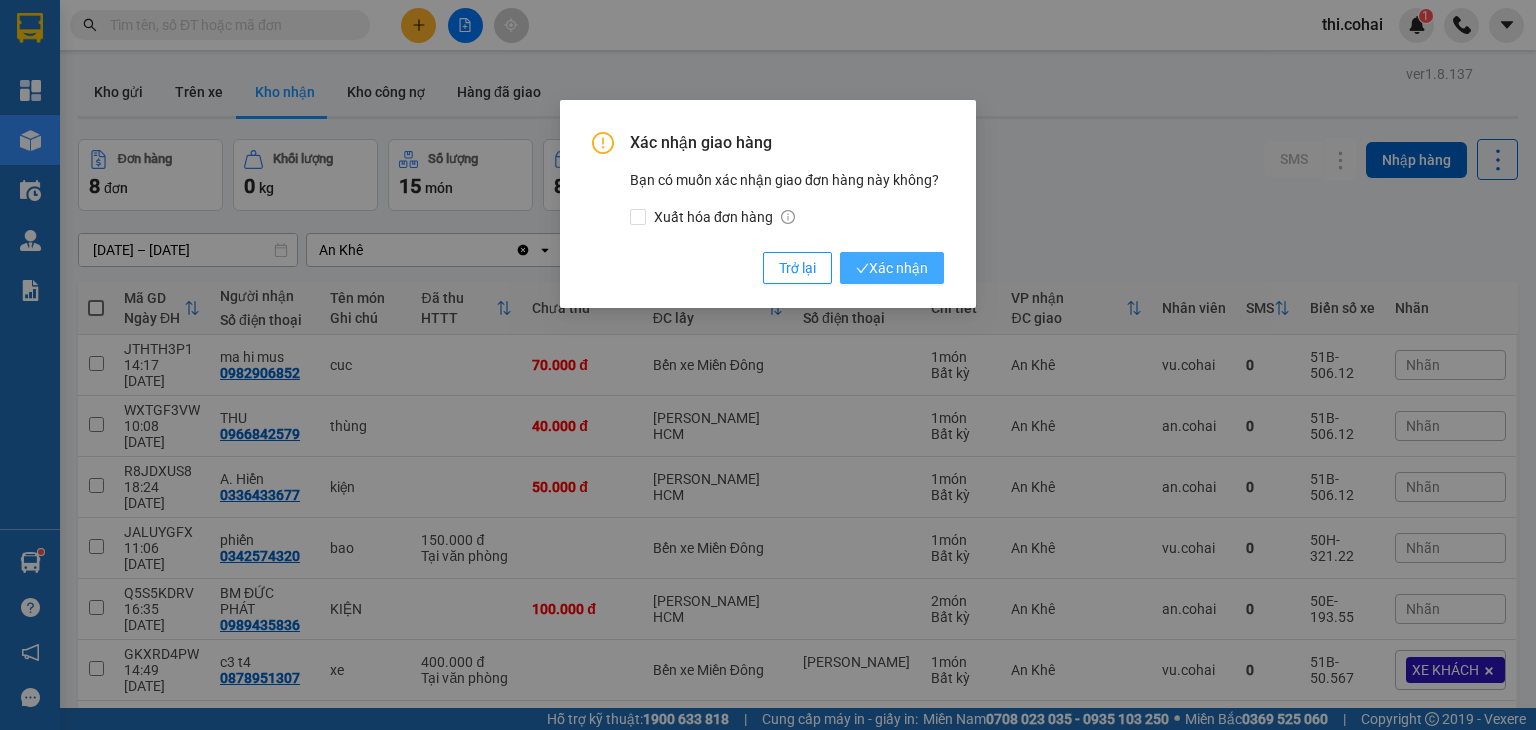 click on "Xác nhận" at bounding box center (892, 268) 